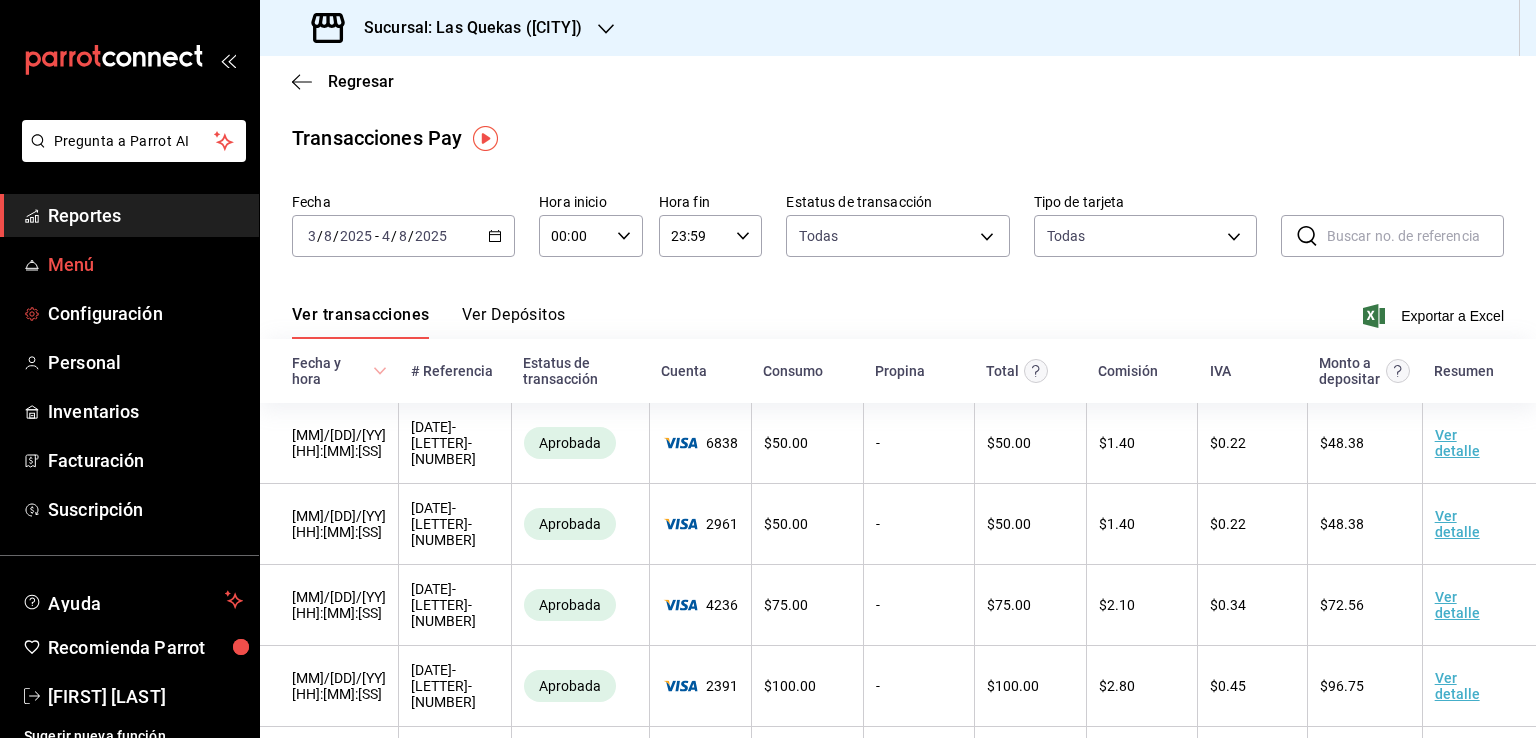 scroll, scrollTop: 0, scrollLeft: 0, axis: both 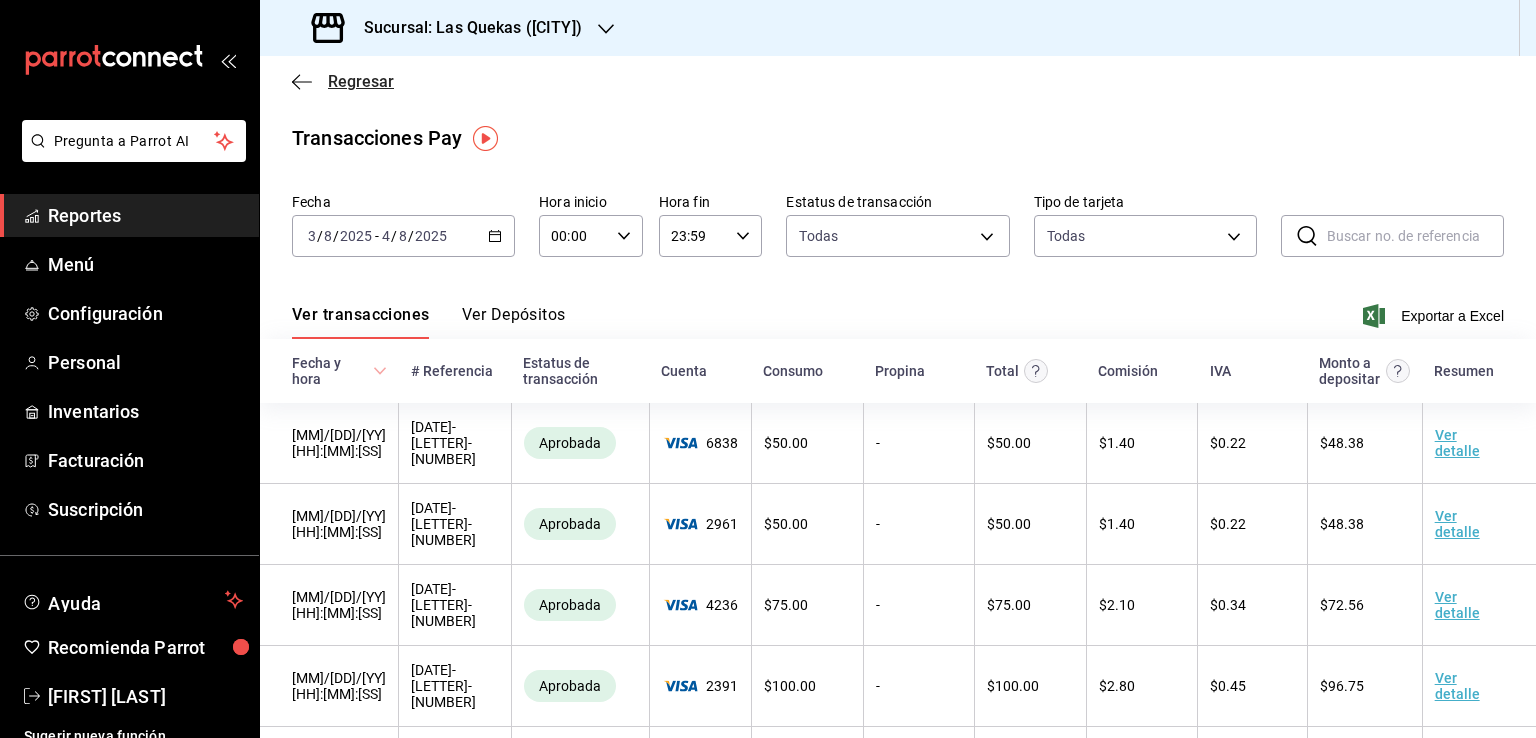 click on "Regresar" at bounding box center (343, 81) 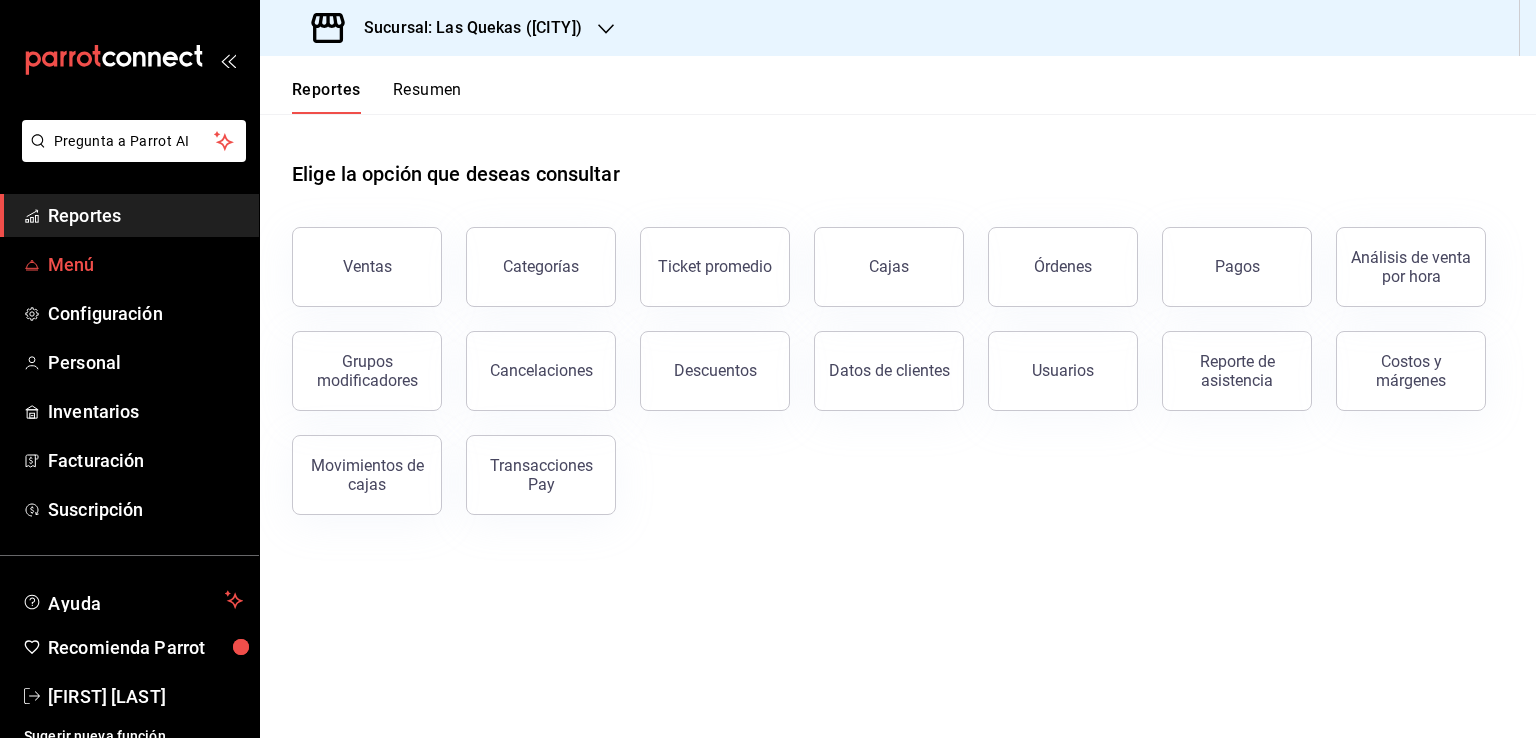 click on "Menú" at bounding box center (145, 264) 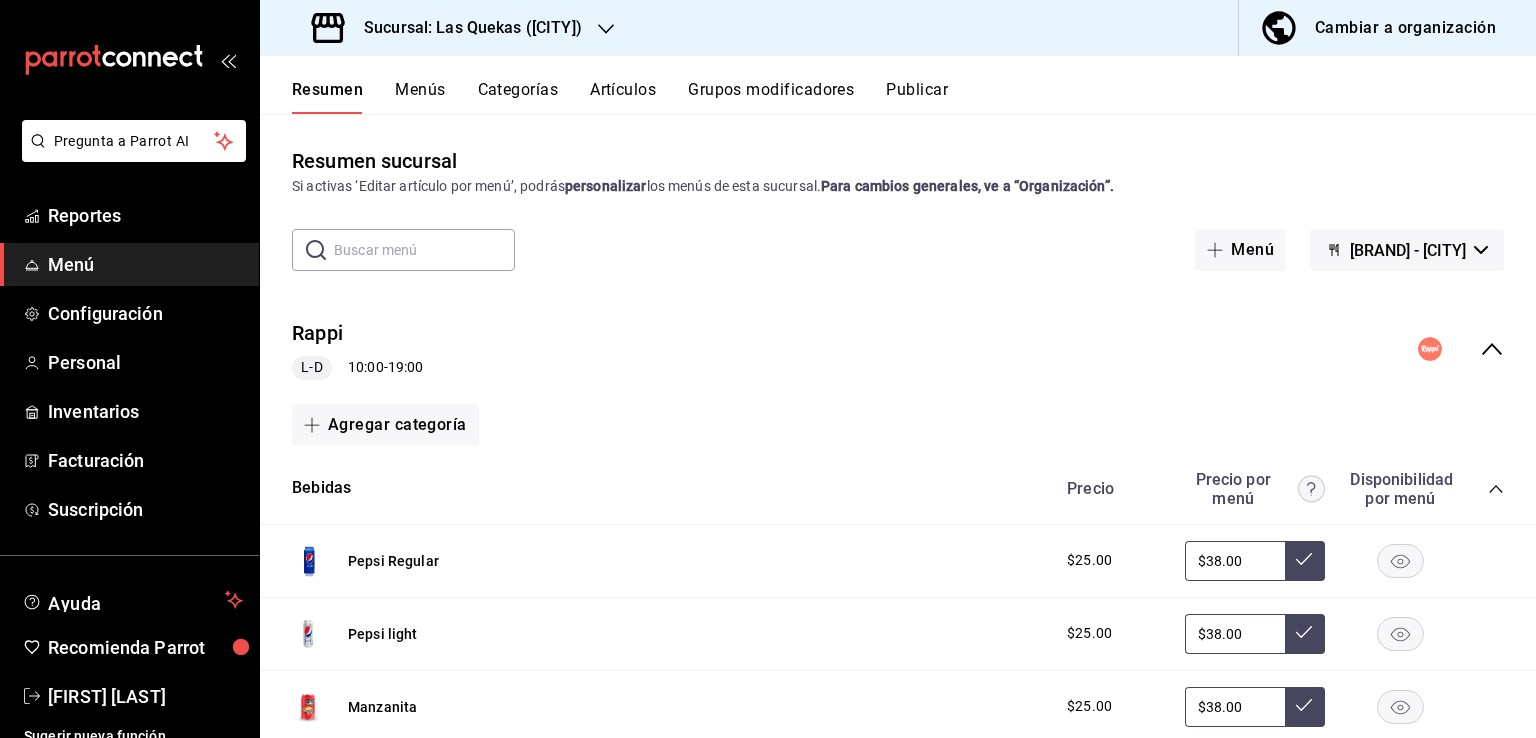 click on "Cambiar a organización" at bounding box center (1405, 28) 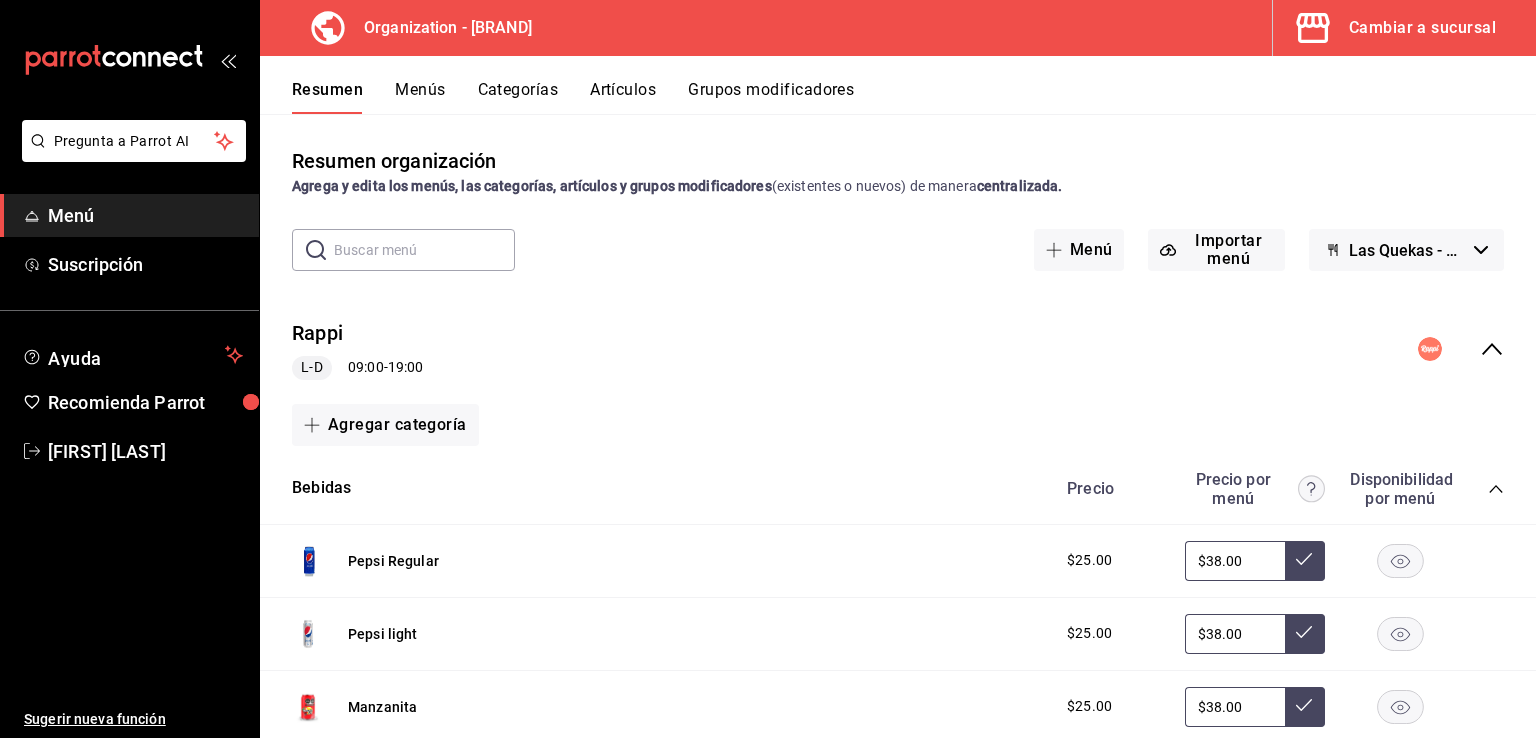 click on "$25.00" at bounding box center [1111, 560] 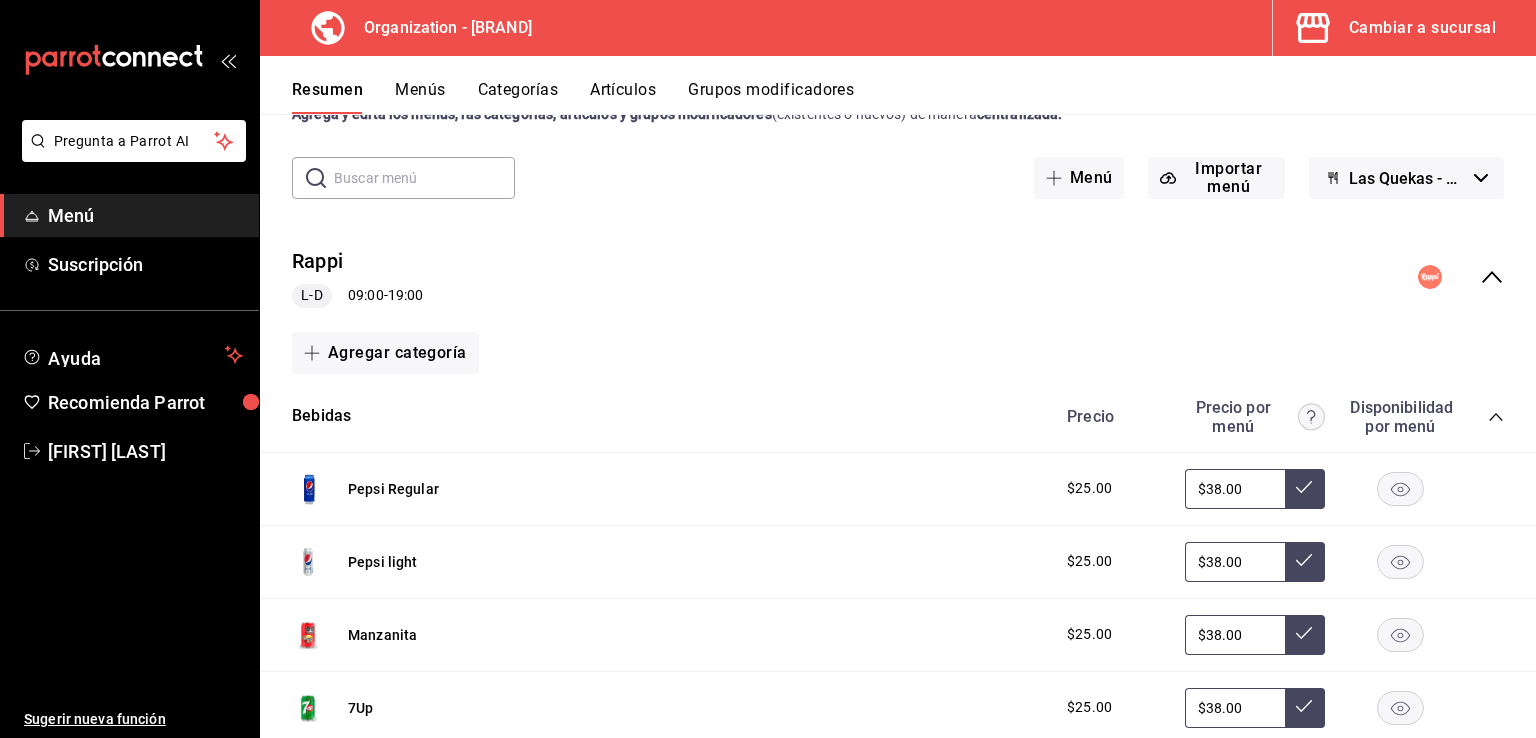 scroll, scrollTop: 0, scrollLeft: 0, axis: both 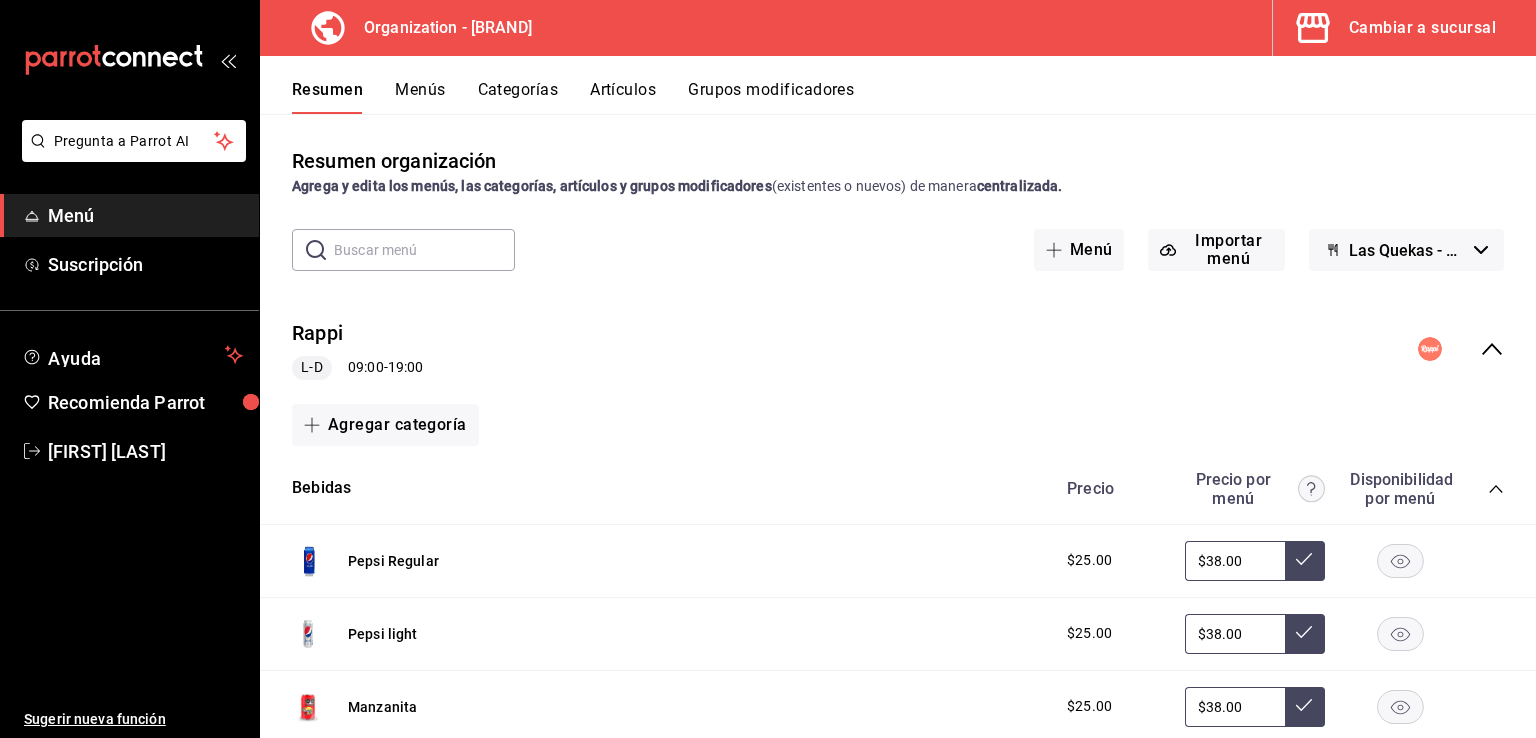 click 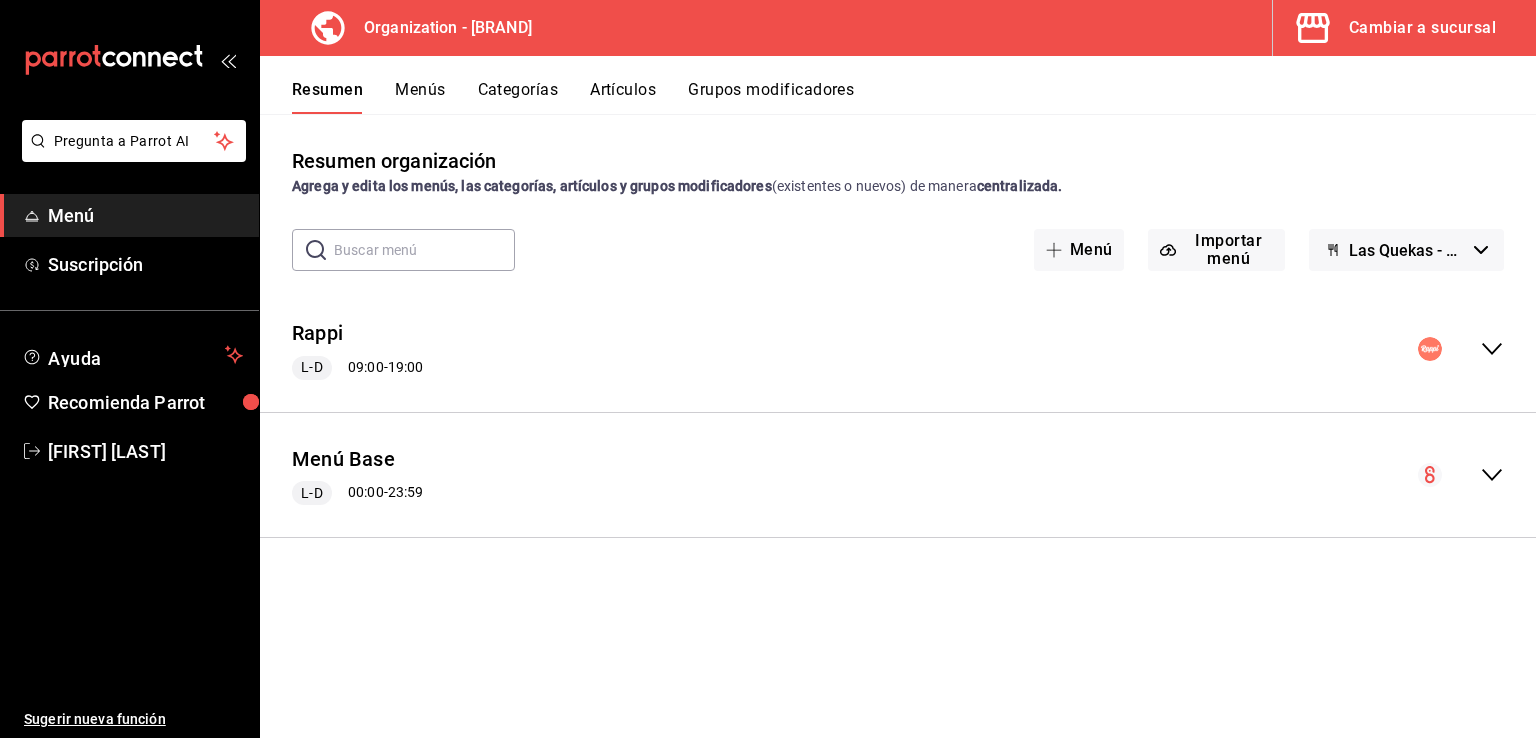 click 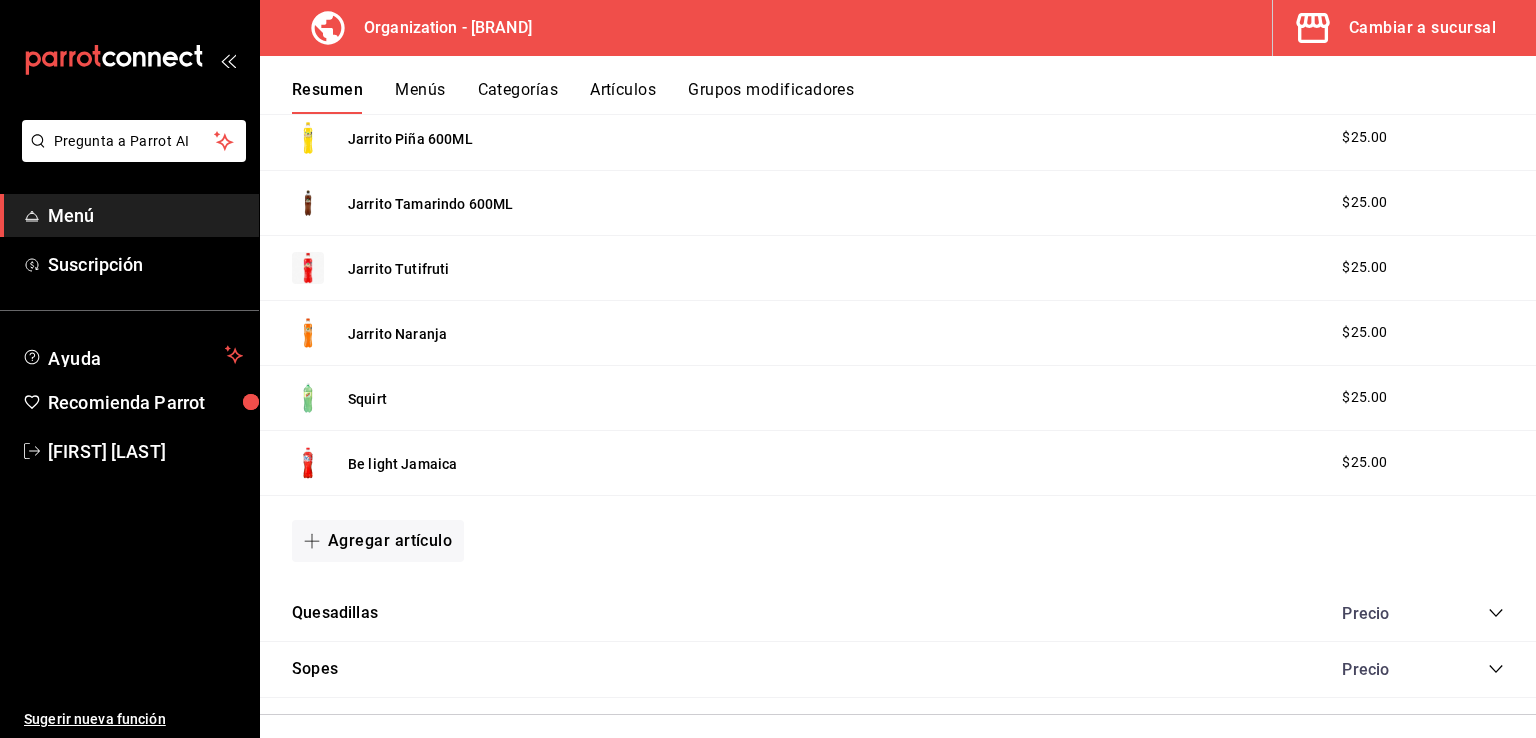 scroll, scrollTop: 2051, scrollLeft: 0, axis: vertical 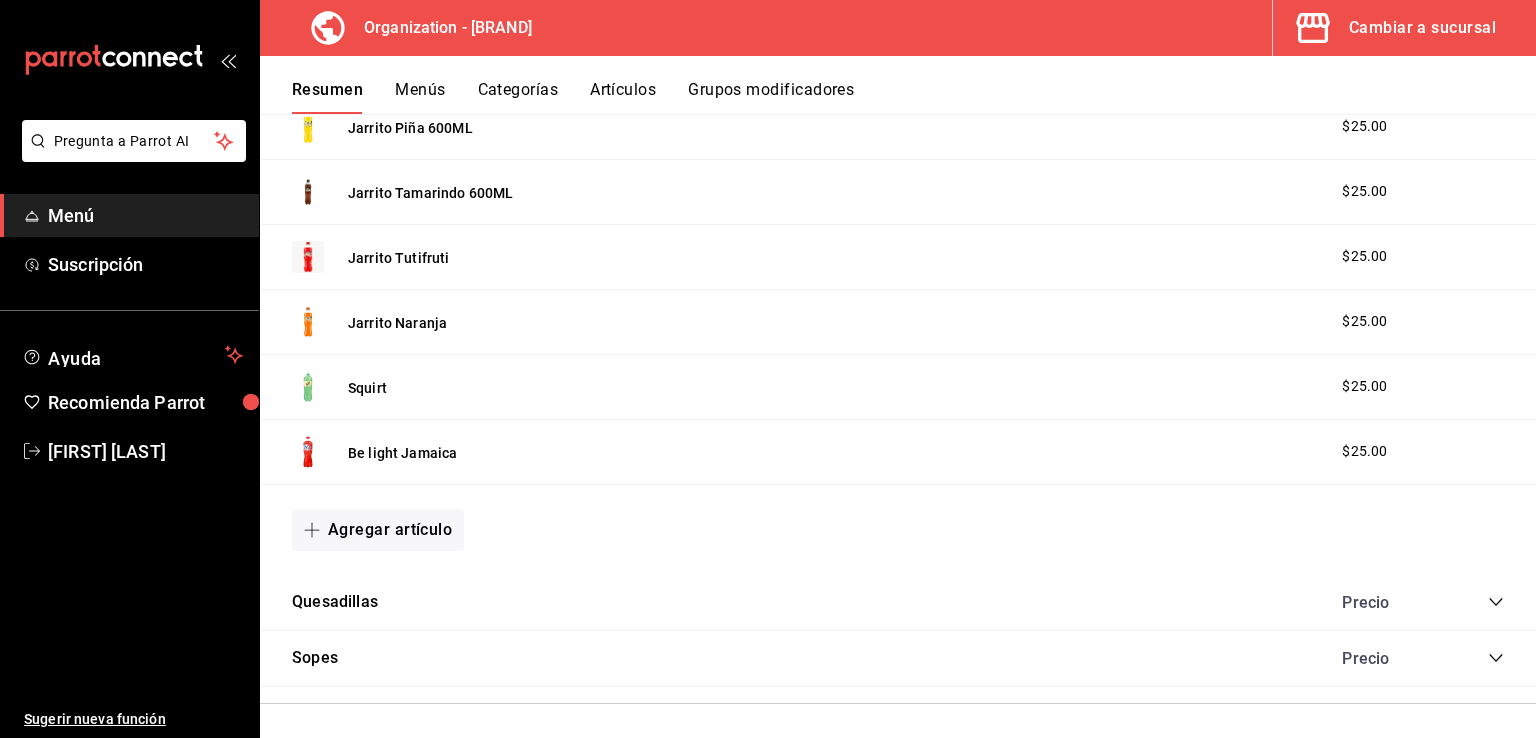 click 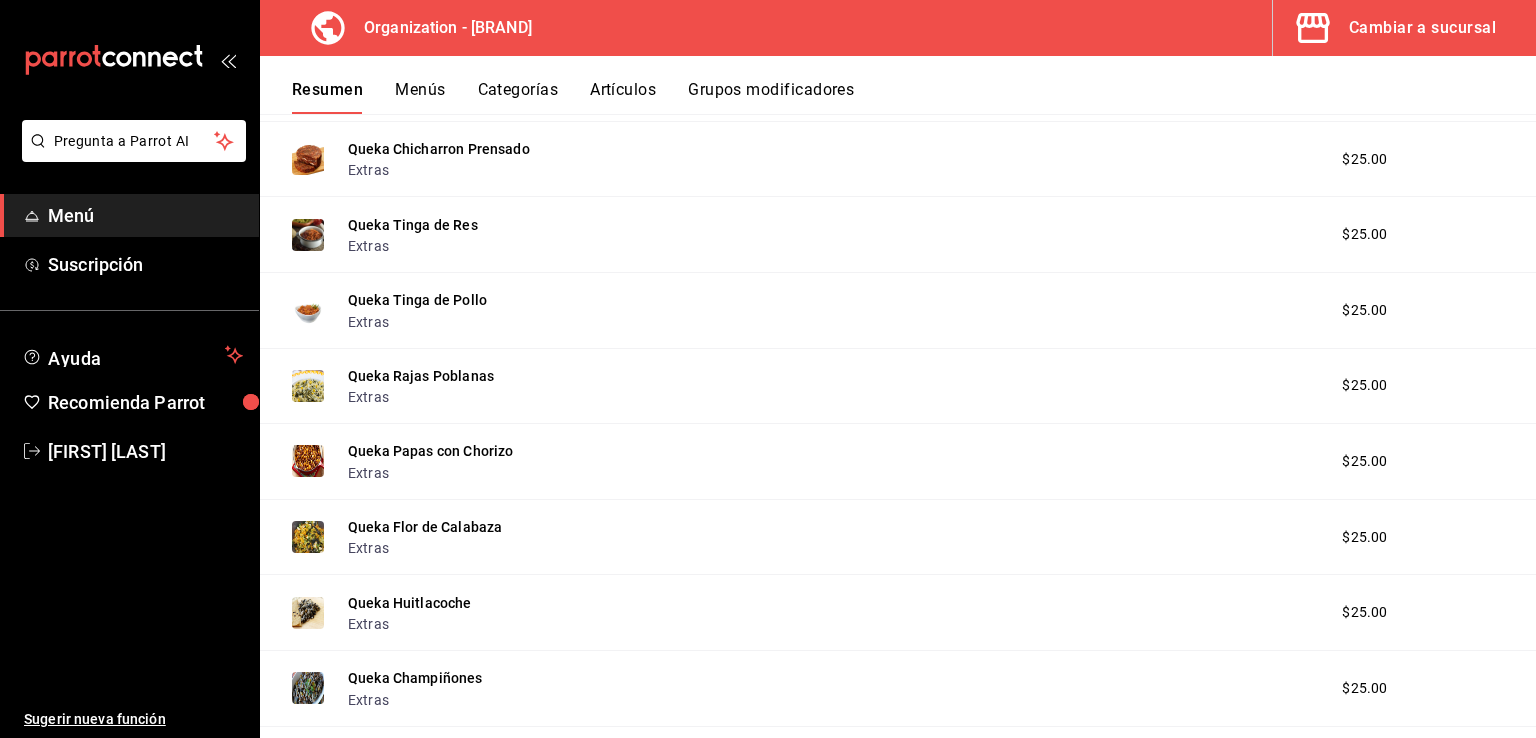 scroll, scrollTop: 2651, scrollLeft: 0, axis: vertical 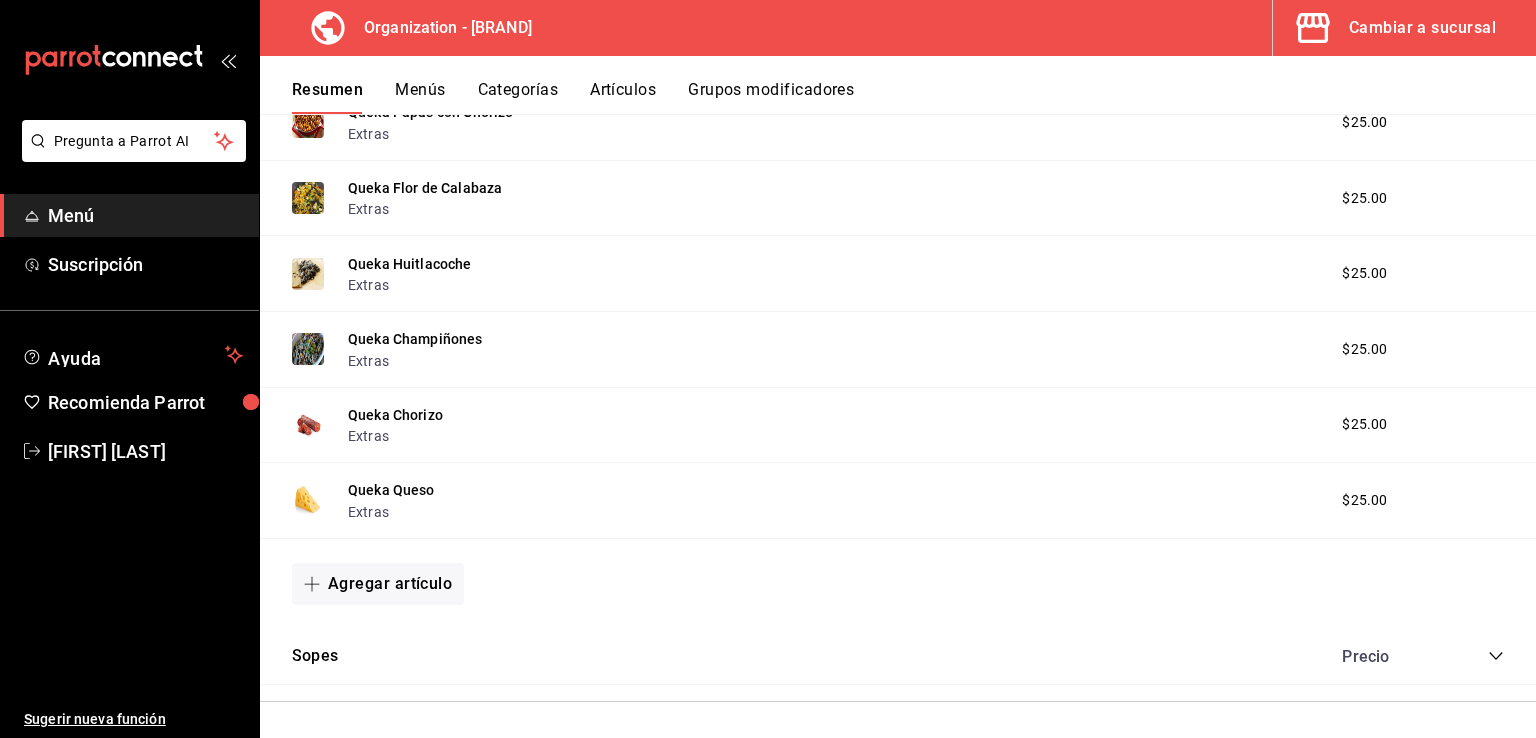 click on "Categorías" at bounding box center (518, 97) 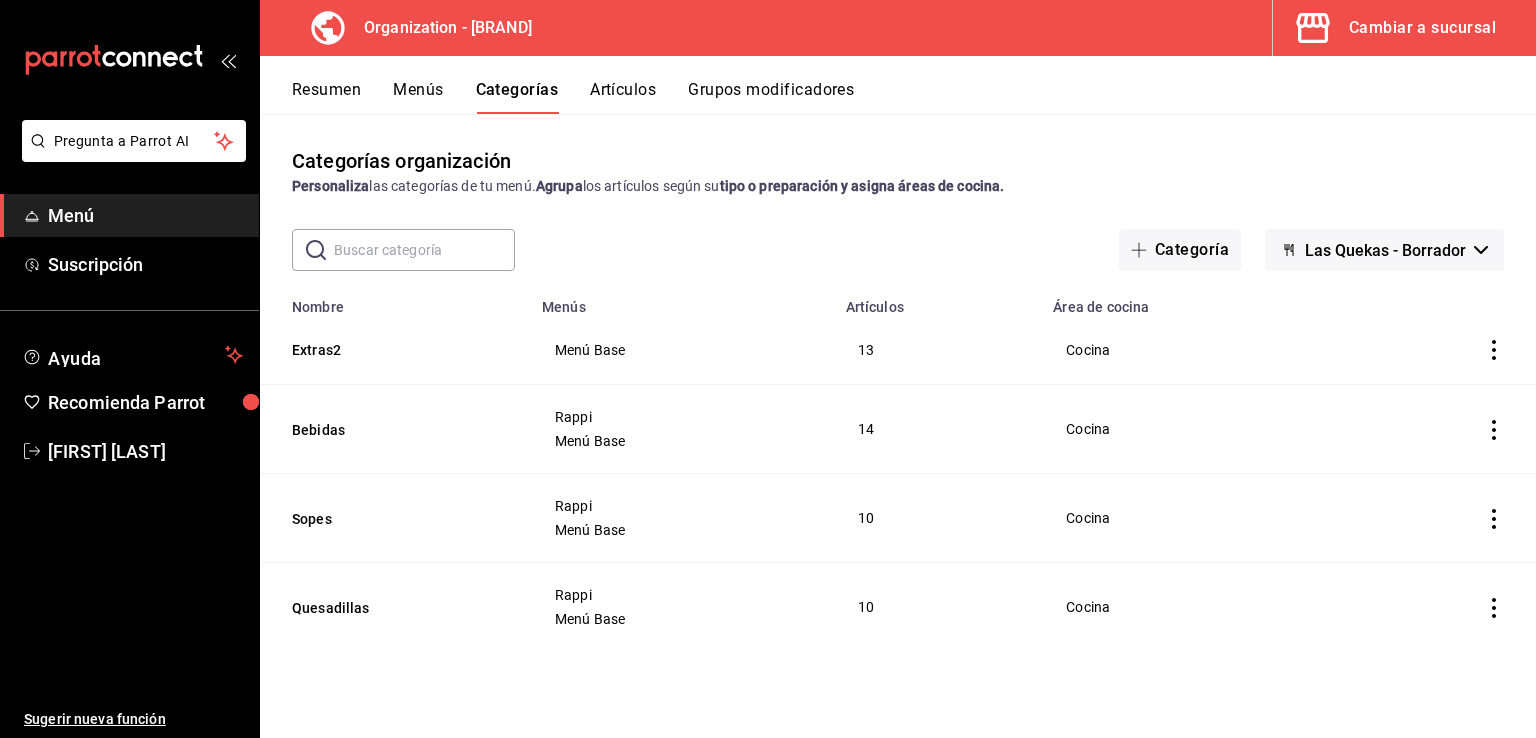 click 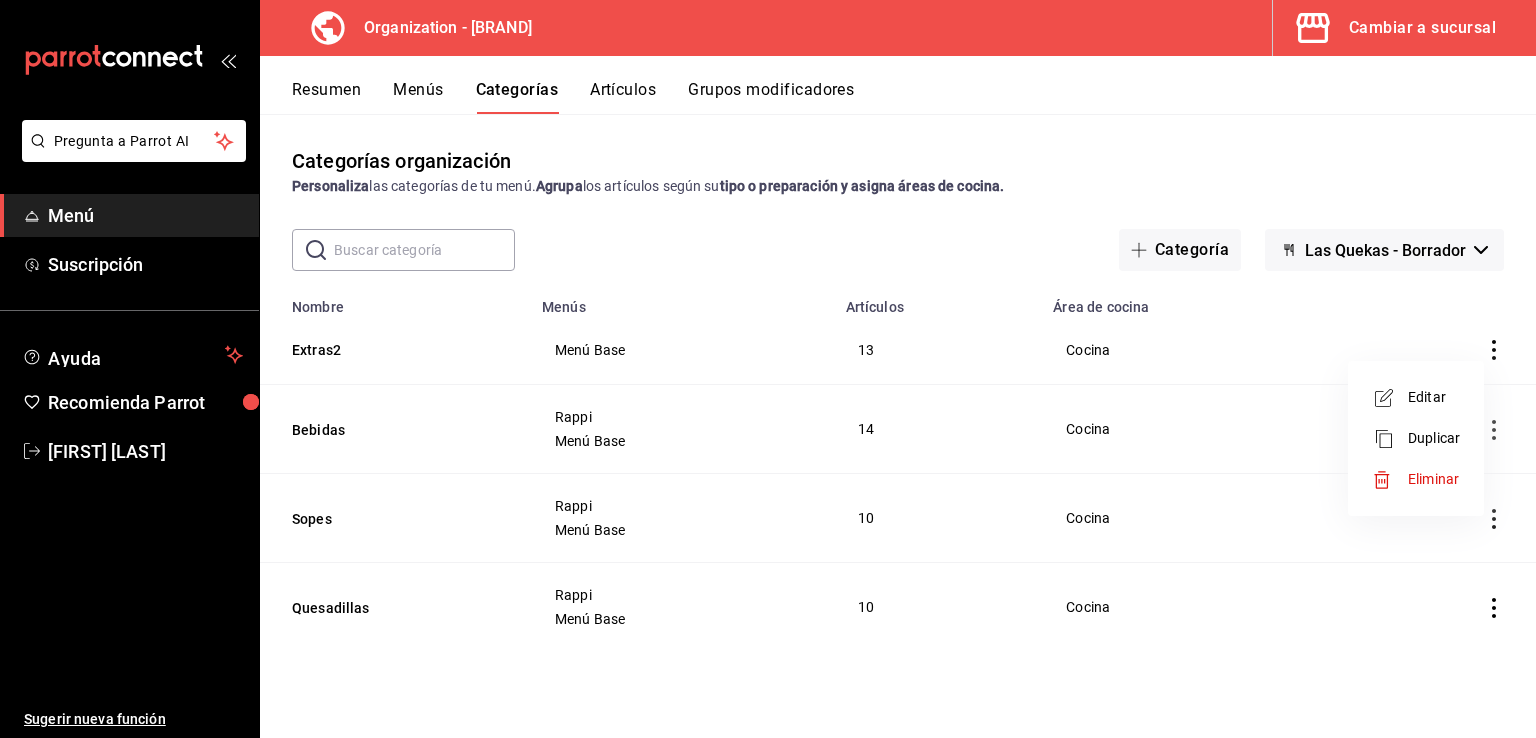 click at bounding box center [768, 369] 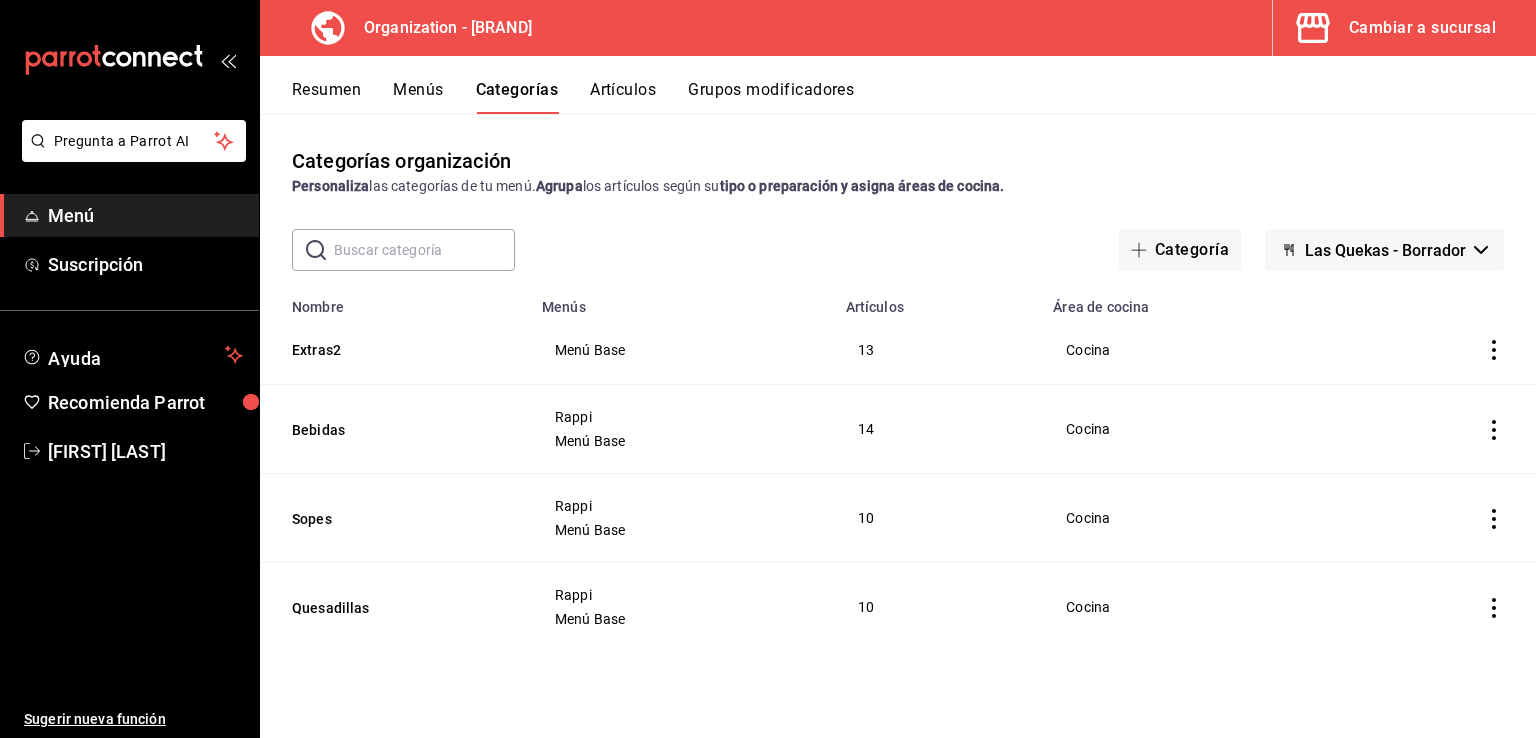 click on "Artículos" at bounding box center [623, 97] 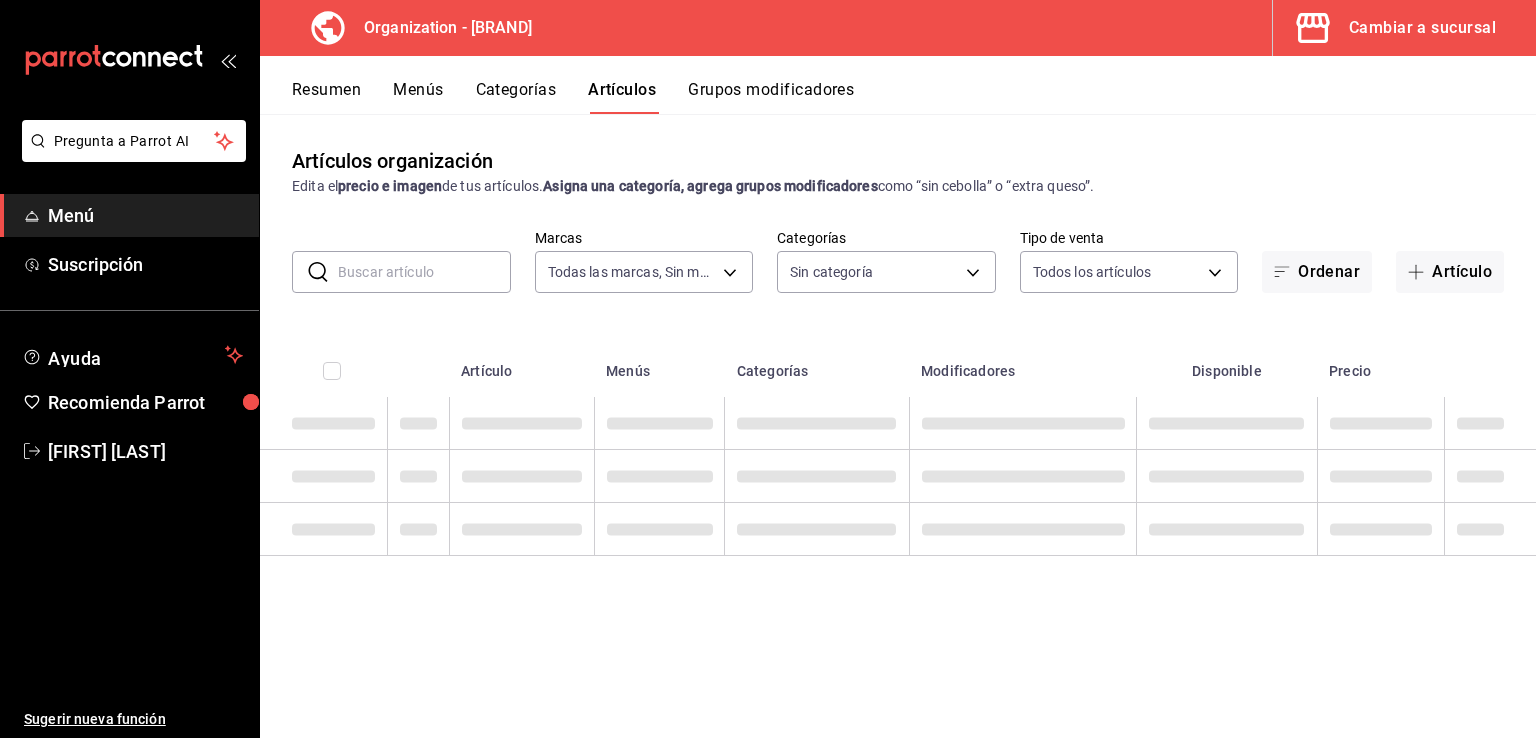 type on "10db9dd2-a01e-4e41-a06a-acad9392e6b8" 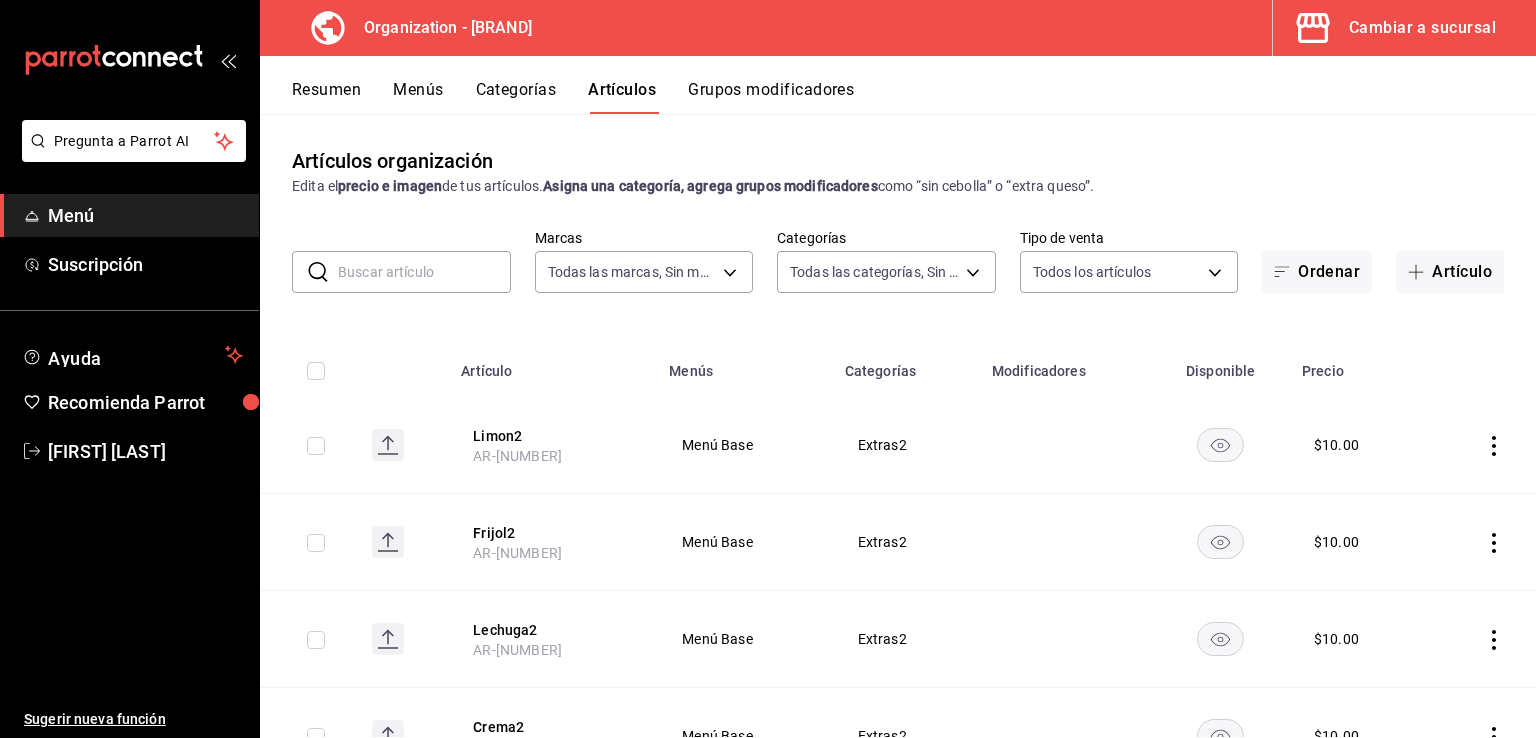type on "[UUID],[UUID],[UUID],[UUID],[UUID]" 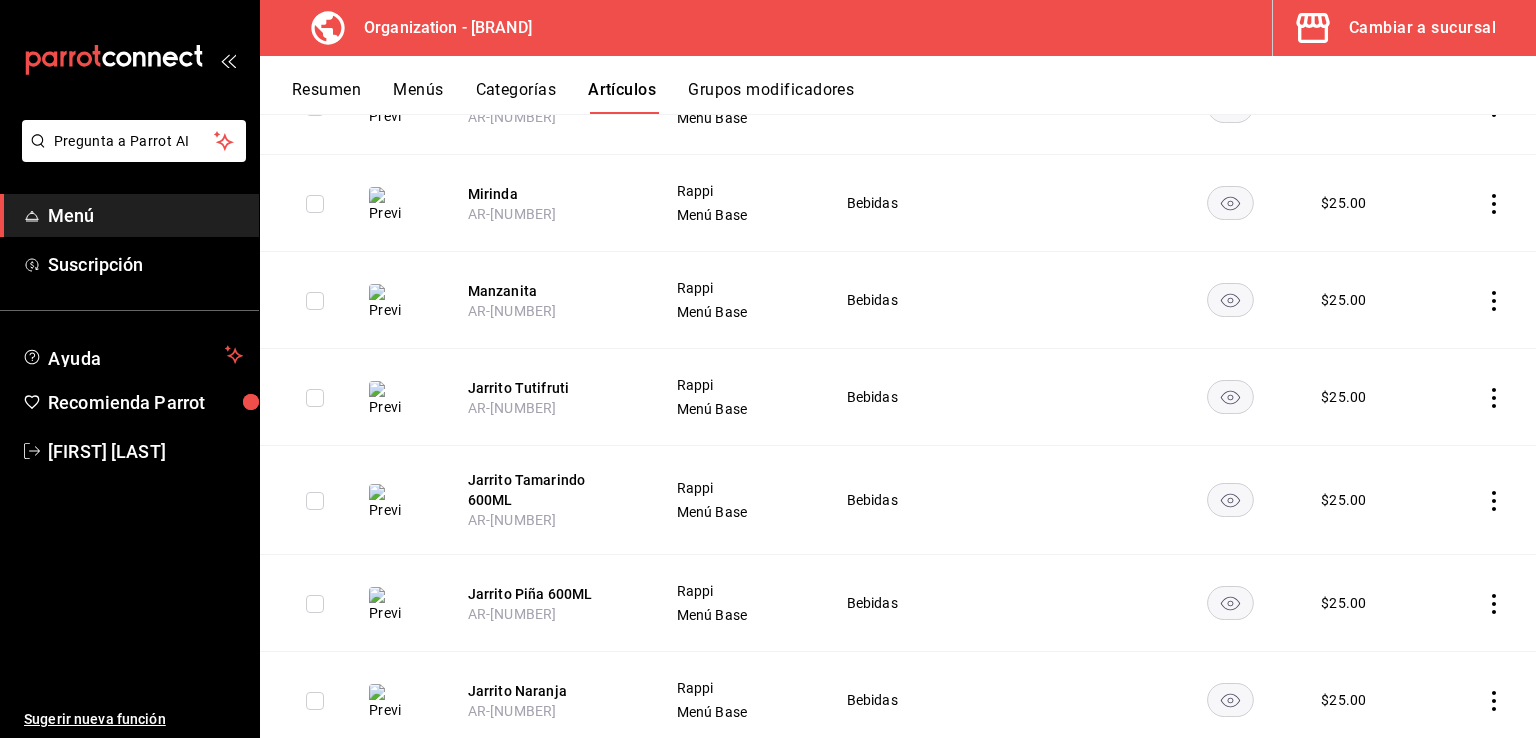 scroll, scrollTop: 2400, scrollLeft: 0, axis: vertical 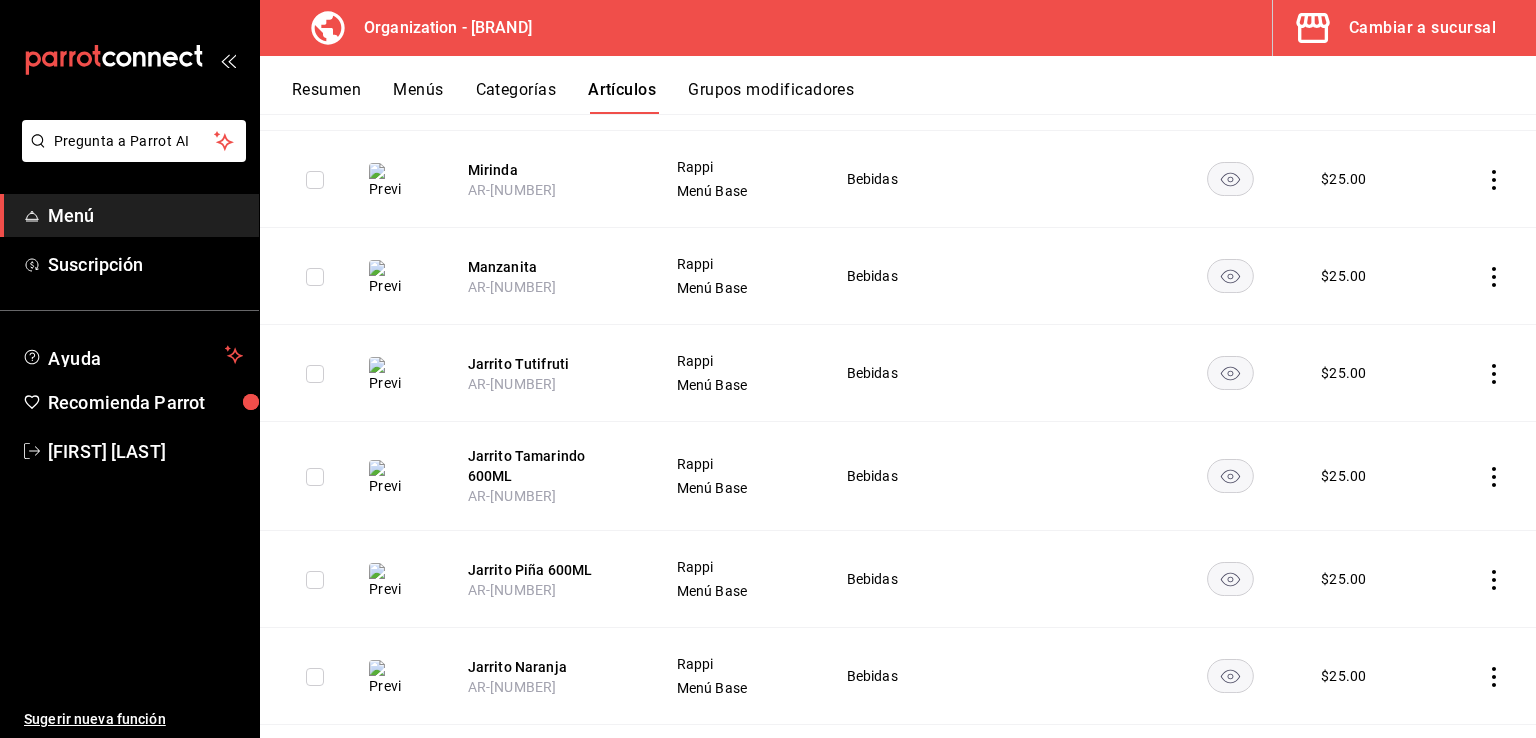 click on "Grupos modificadores" at bounding box center [771, 97] 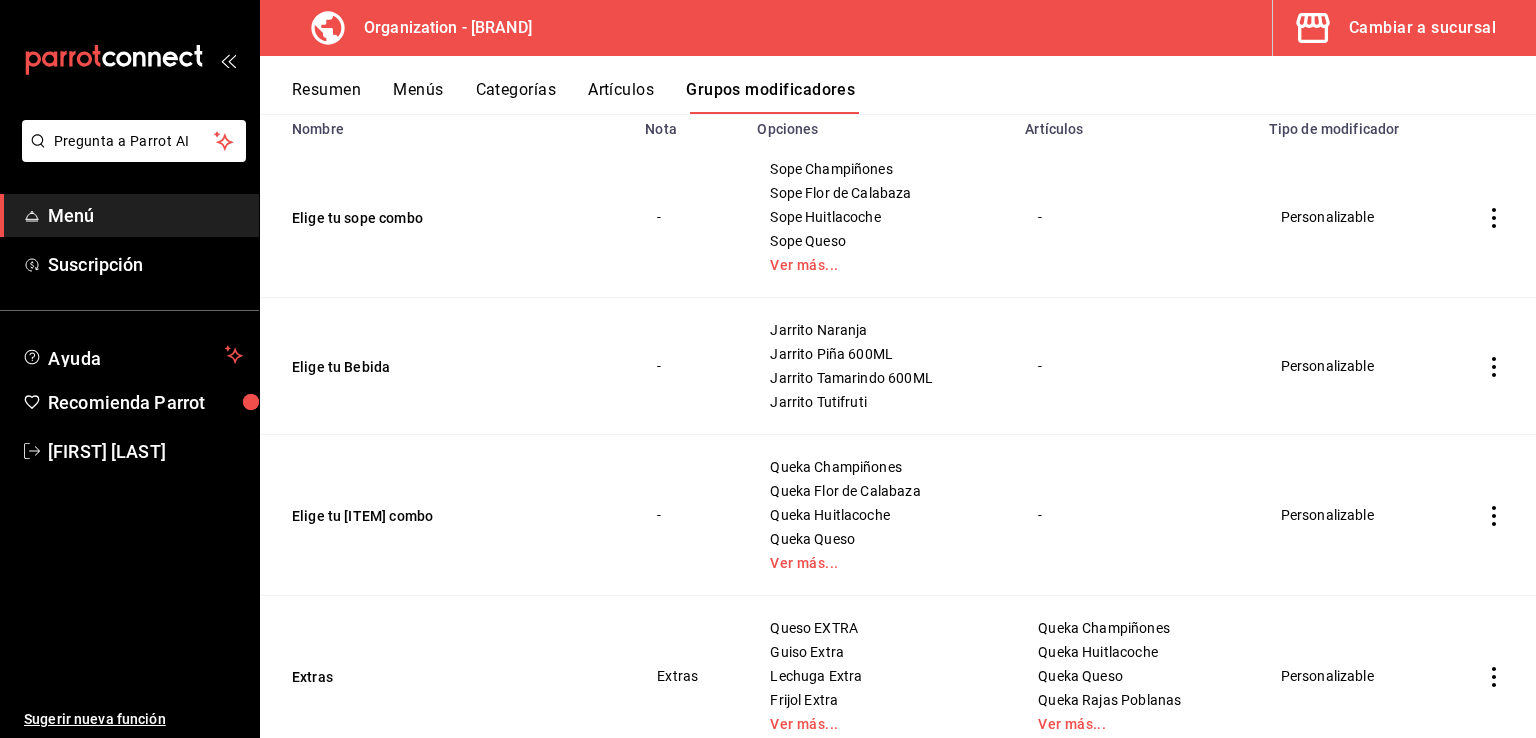 scroll, scrollTop: 267, scrollLeft: 0, axis: vertical 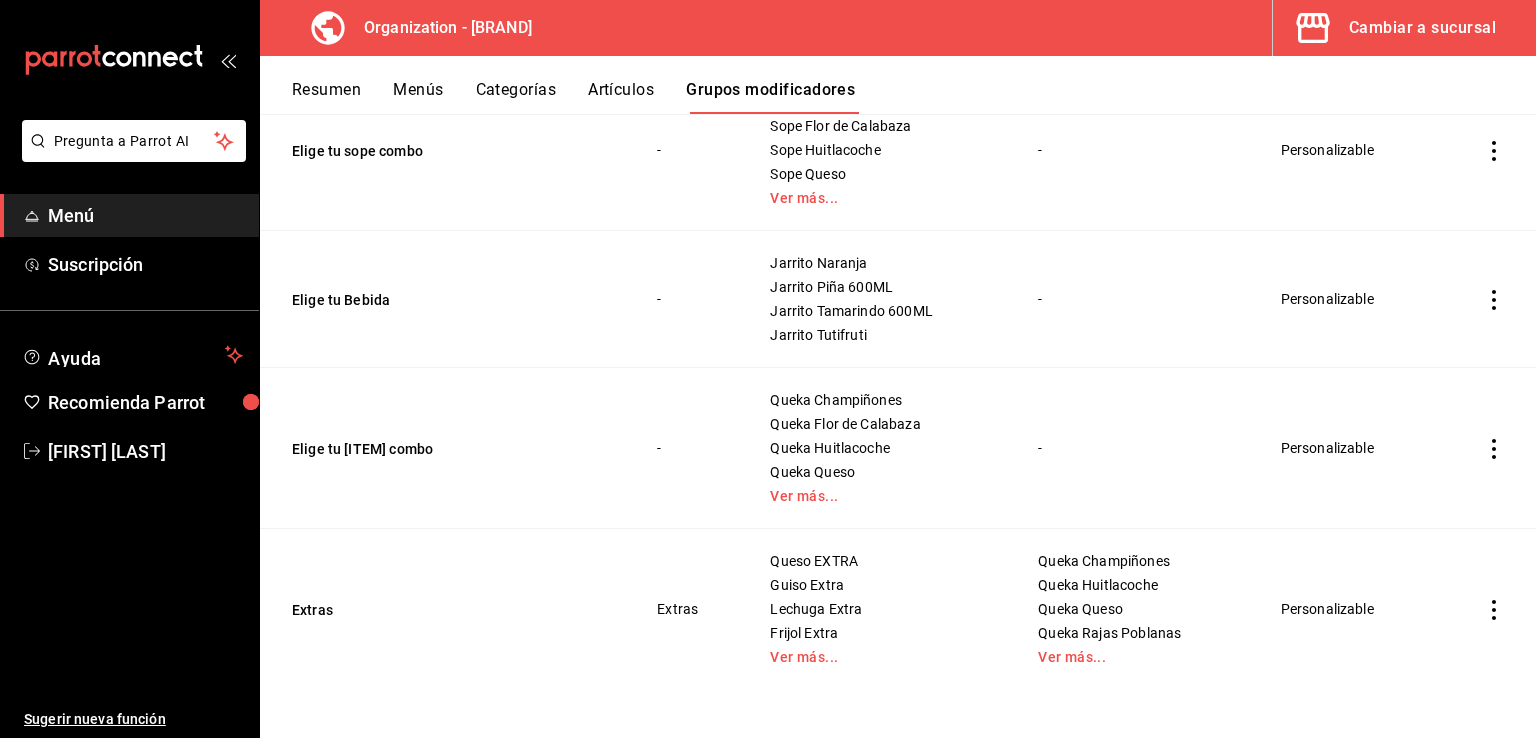 click 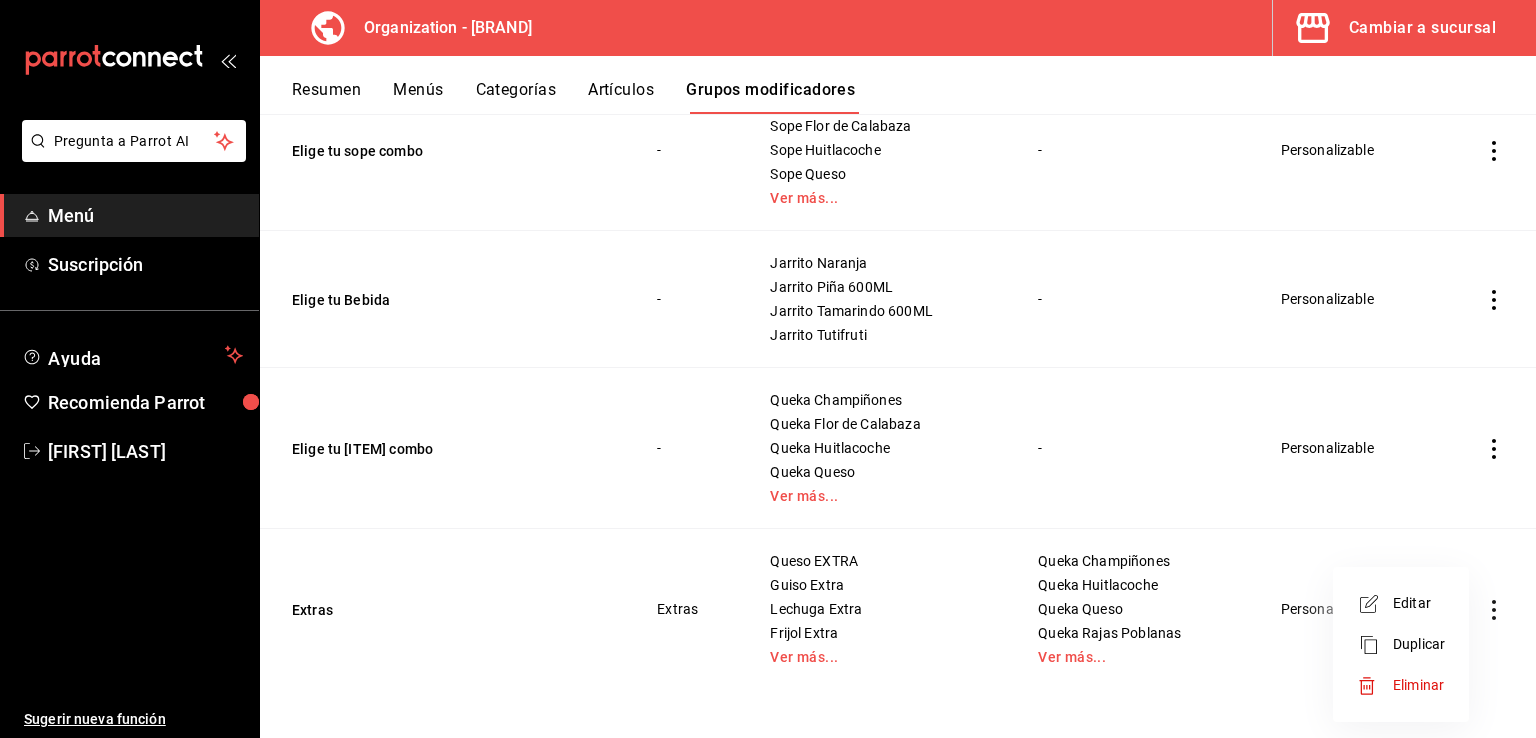 click on "Editar" at bounding box center [1419, 603] 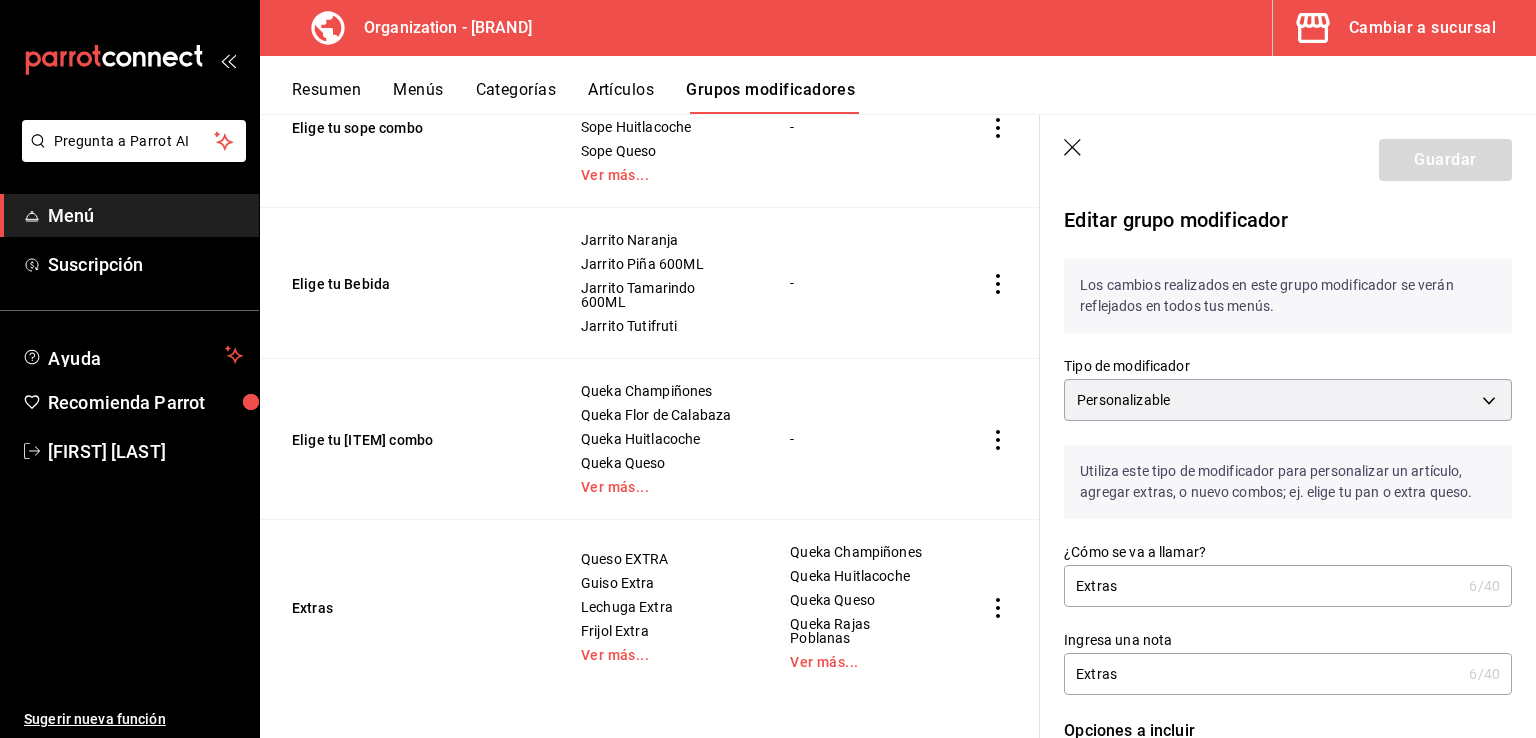 scroll, scrollTop: 382, scrollLeft: 0, axis: vertical 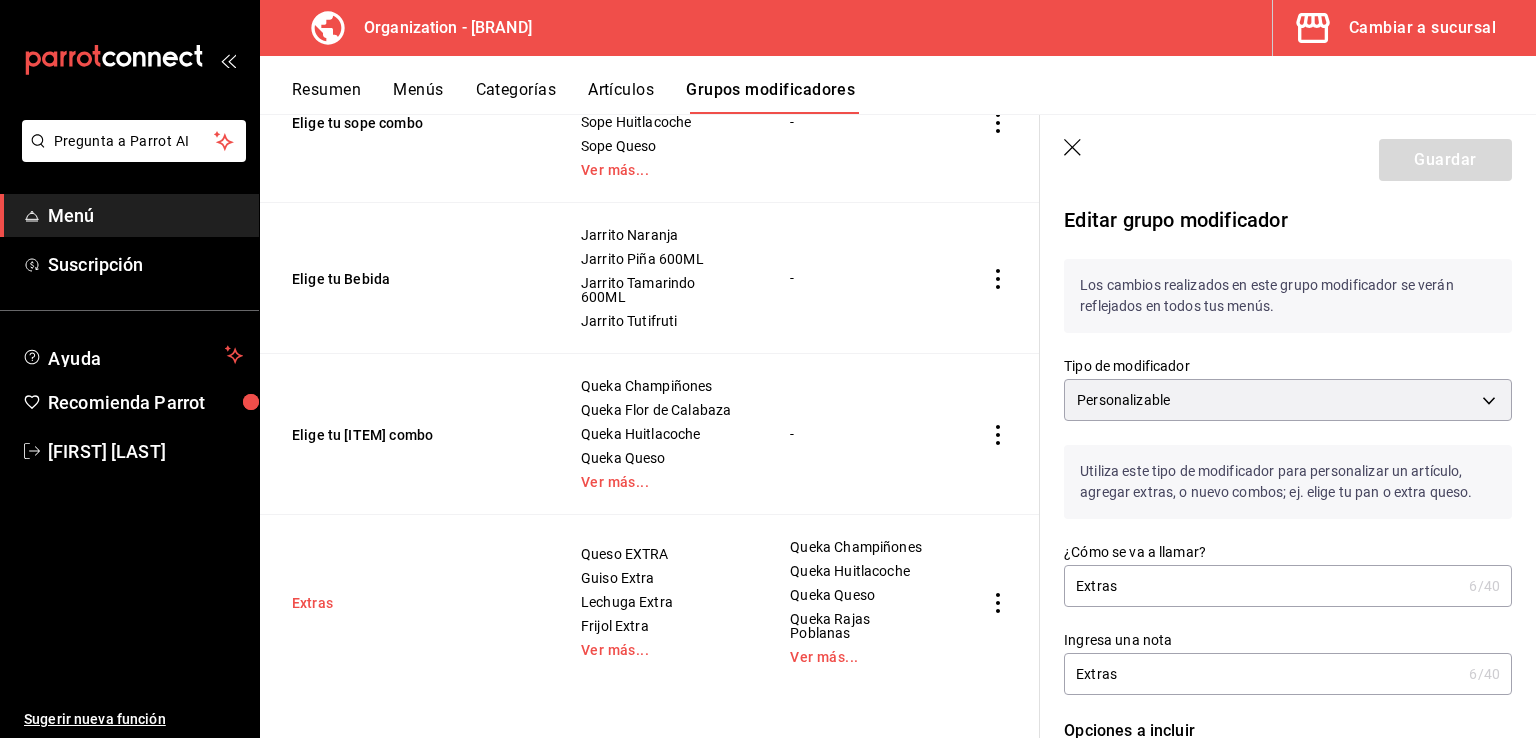 click on "Extras" at bounding box center (412, 603) 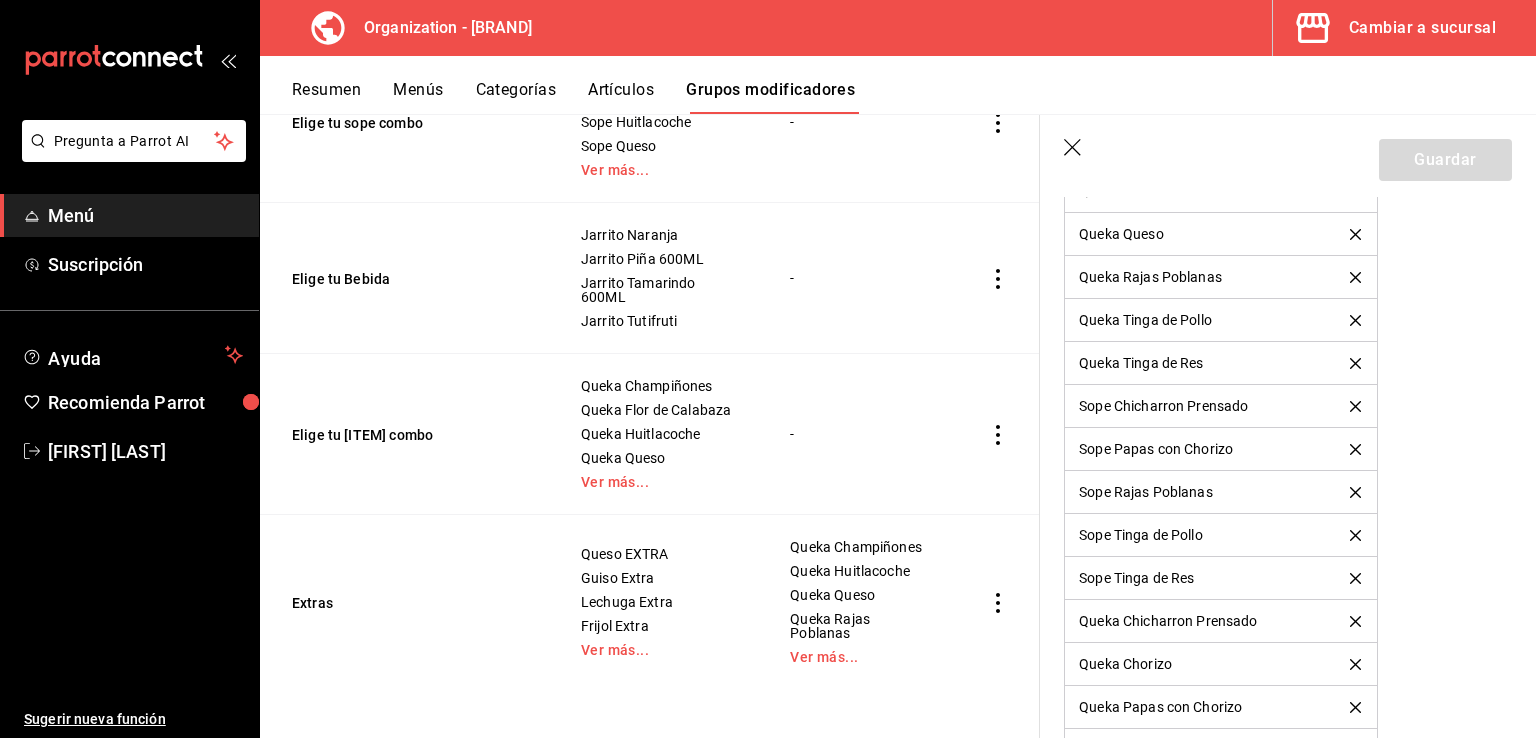 scroll, scrollTop: 1355, scrollLeft: 0, axis: vertical 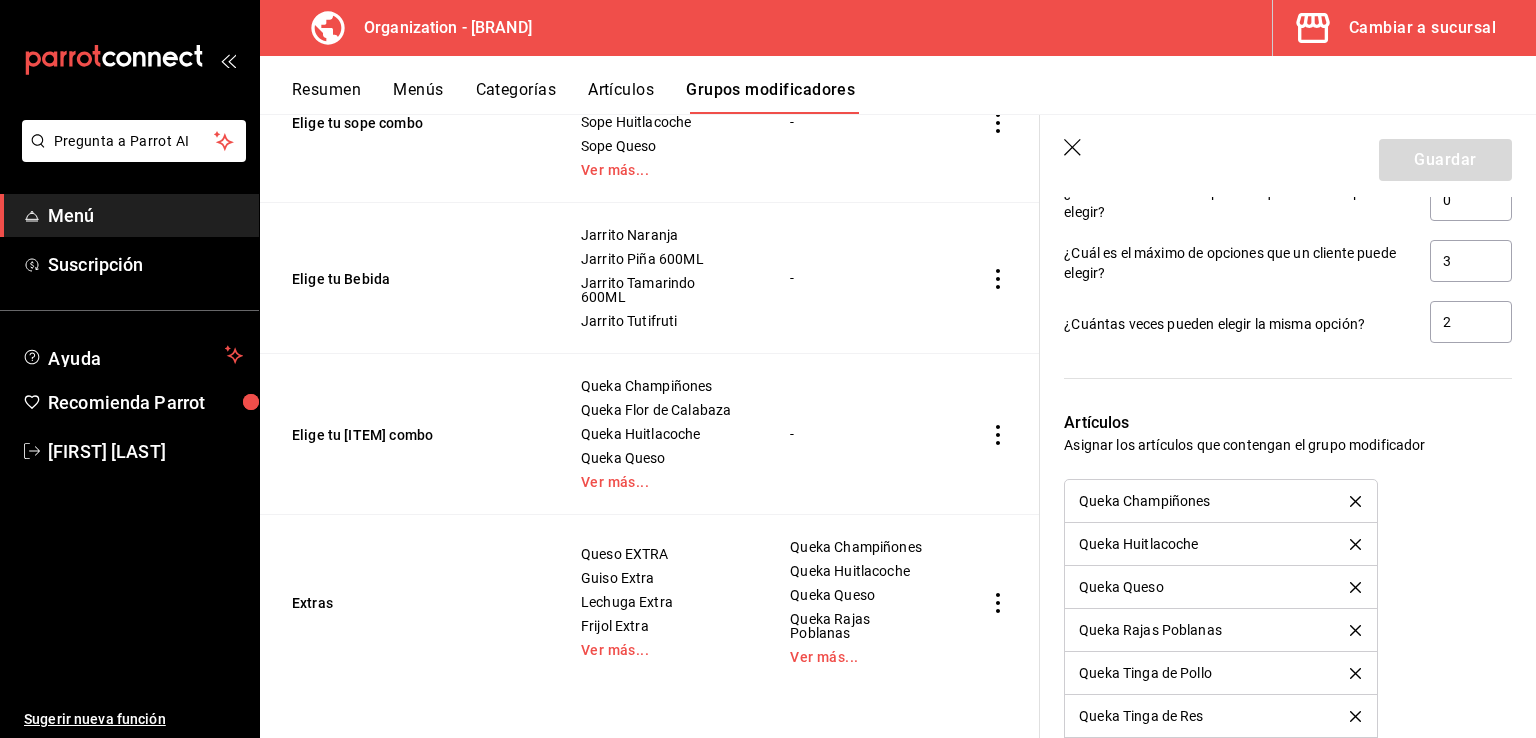 click 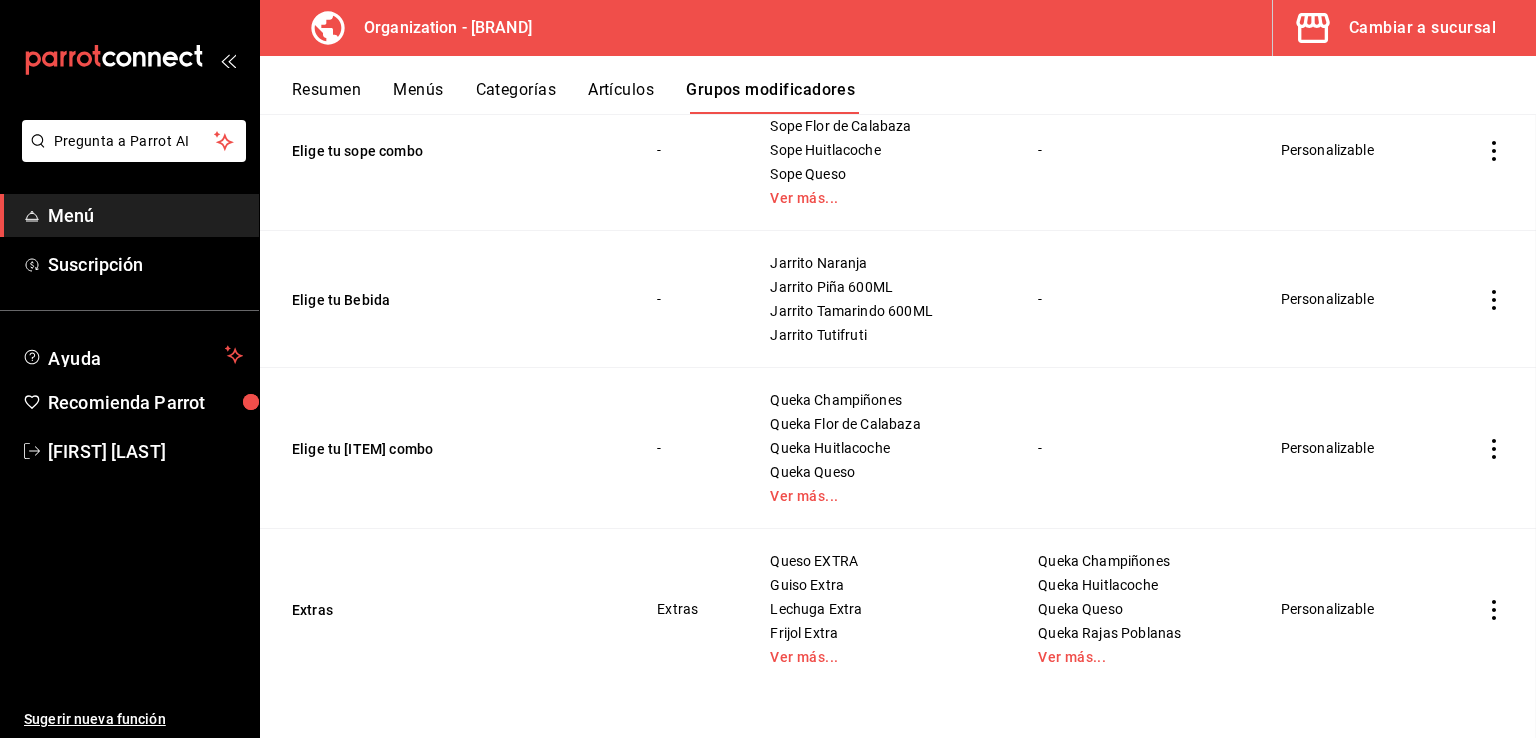scroll, scrollTop: 0, scrollLeft: 0, axis: both 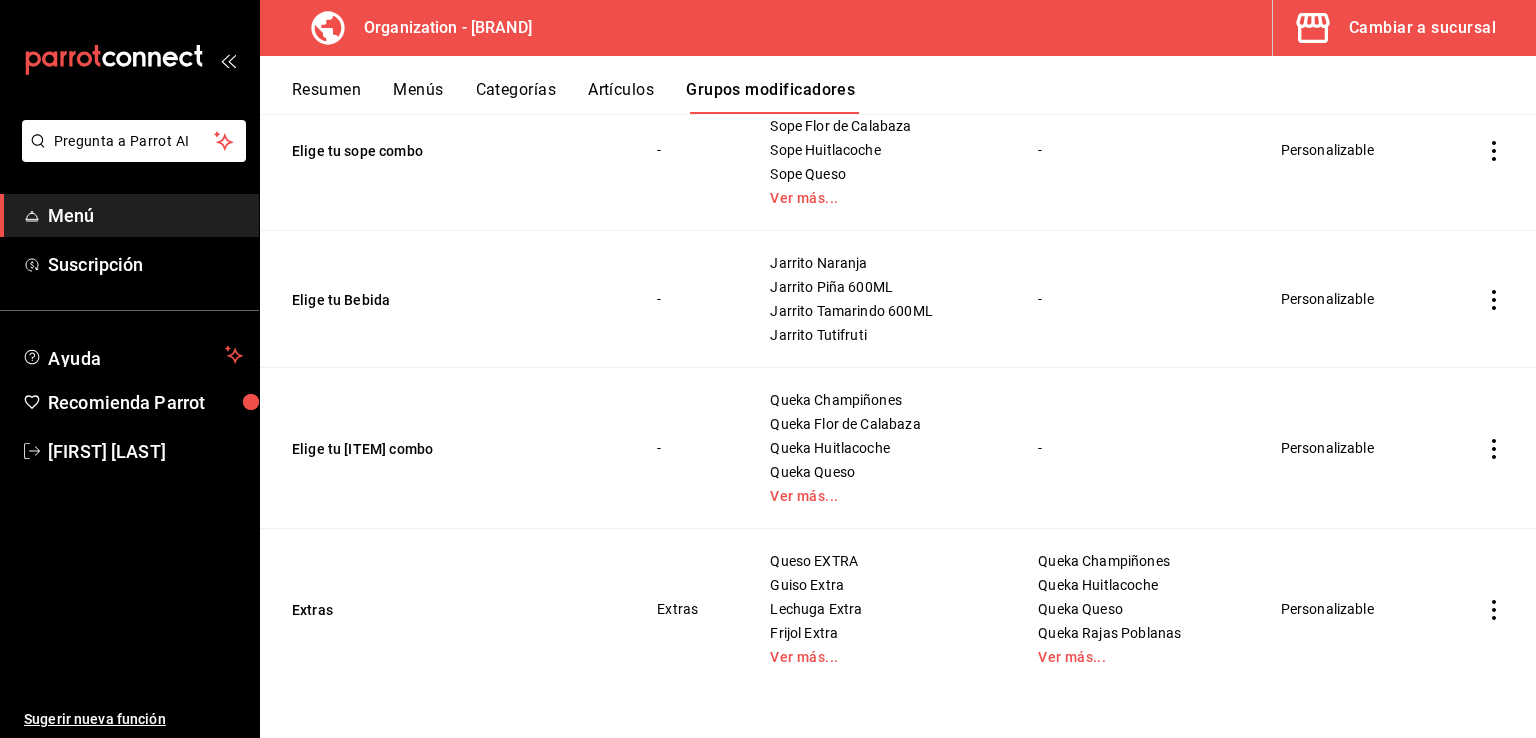 click on "Resumen" at bounding box center [326, 97] 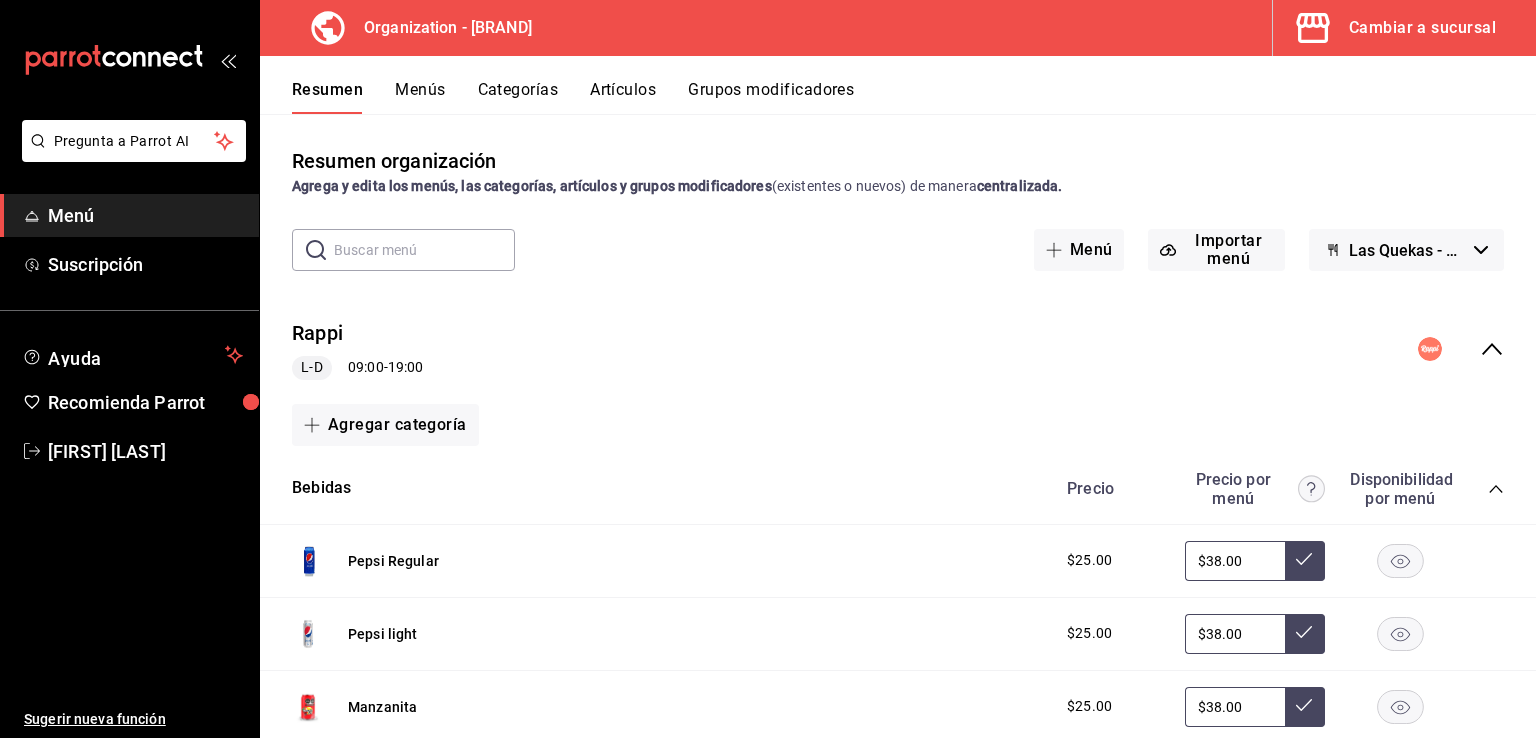 click 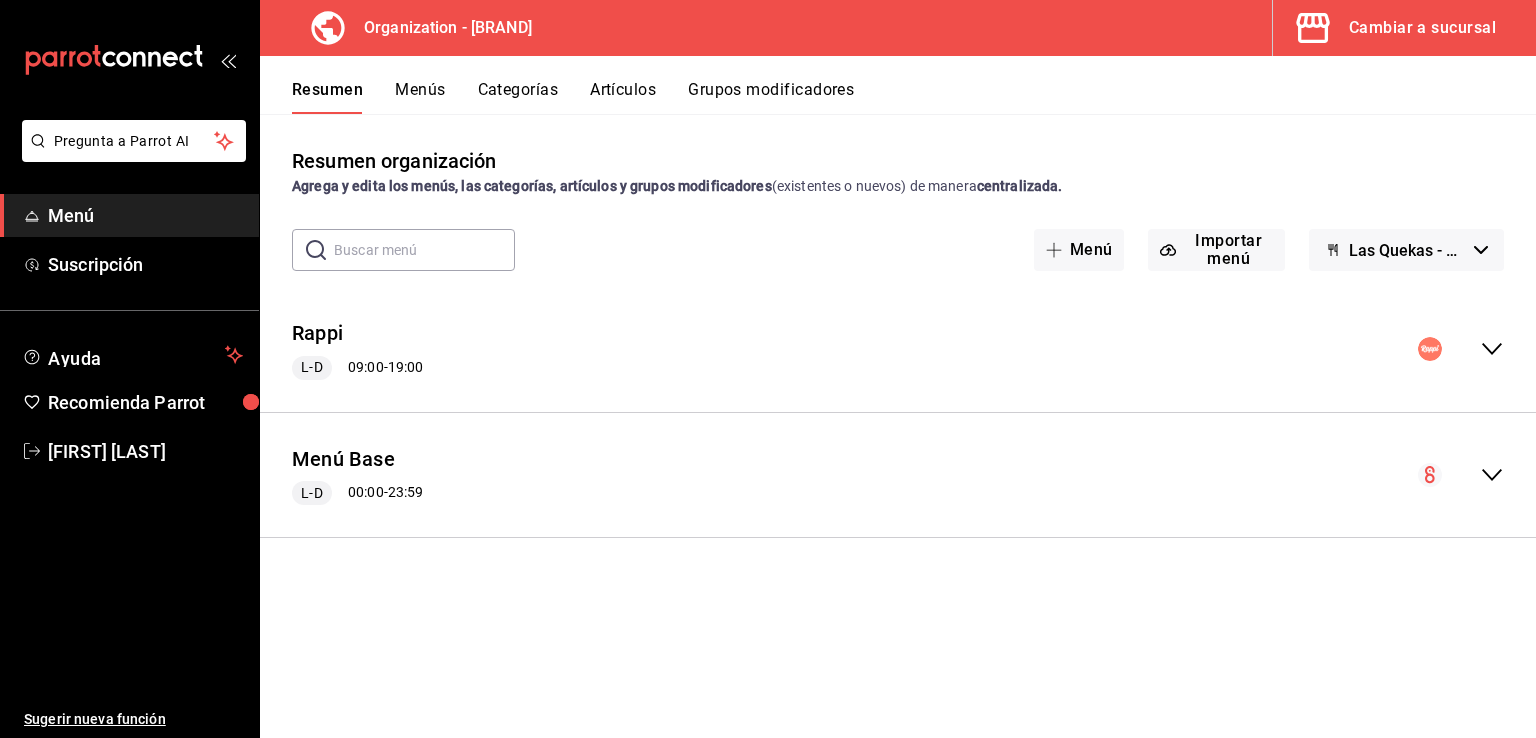 click 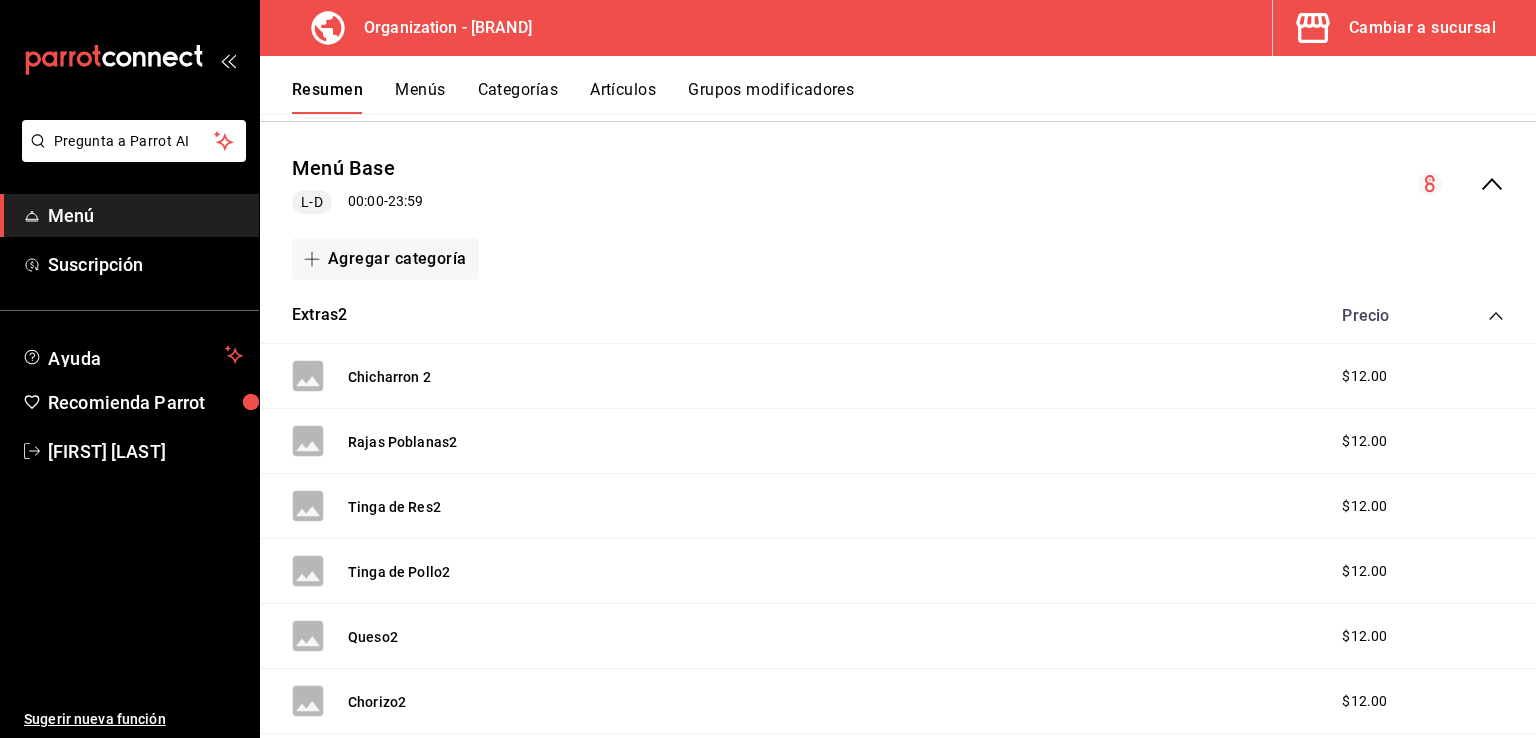 scroll, scrollTop: 400, scrollLeft: 0, axis: vertical 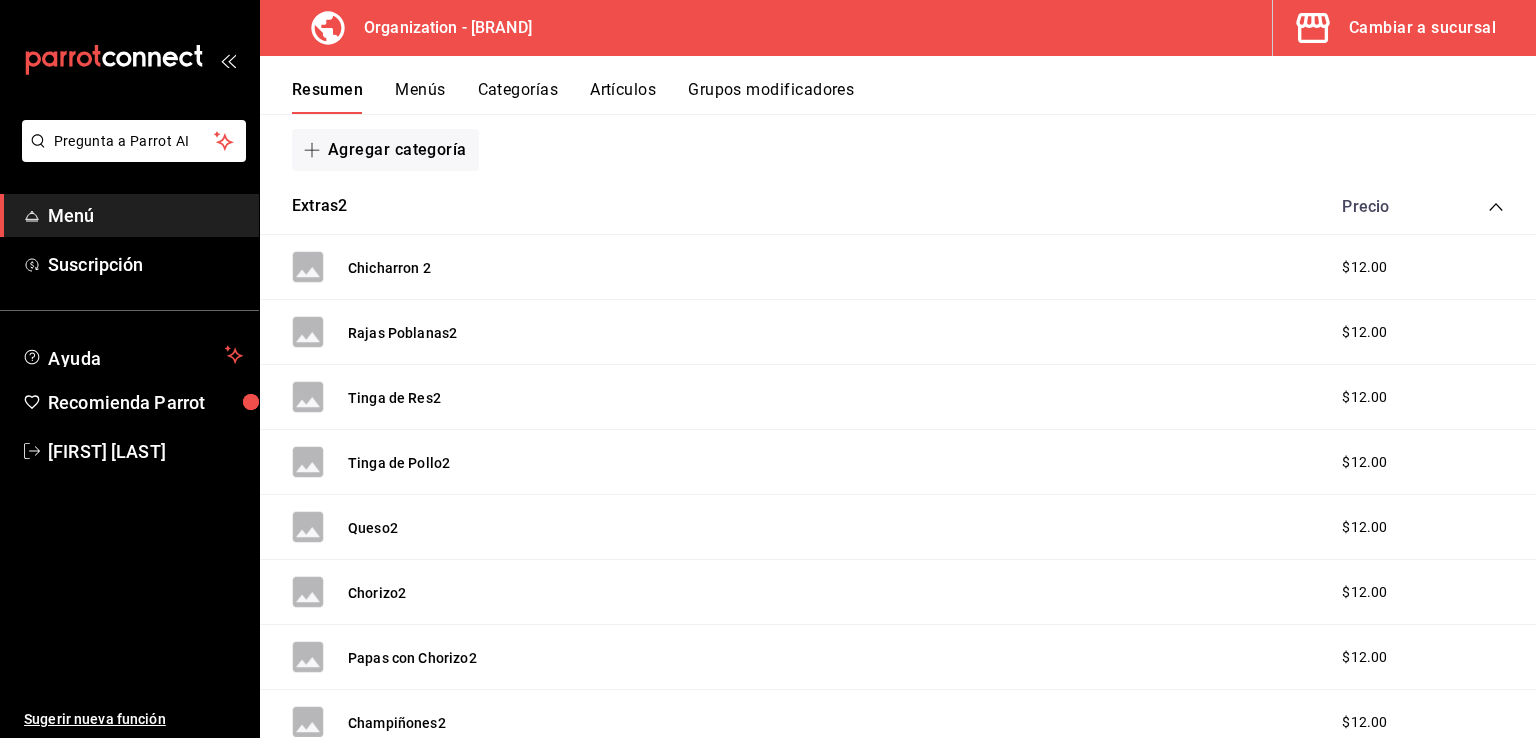 click on "Menús" at bounding box center [420, 97] 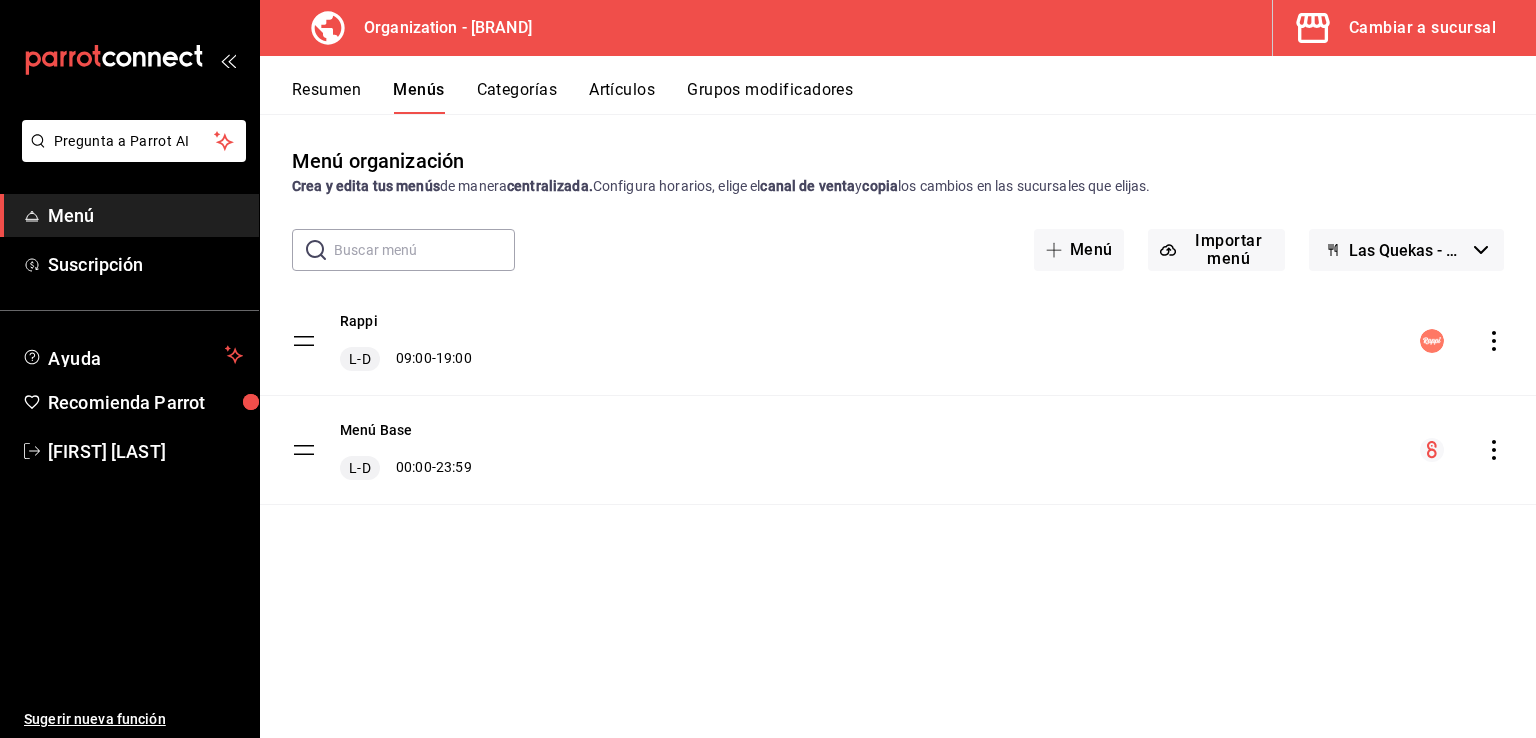 click 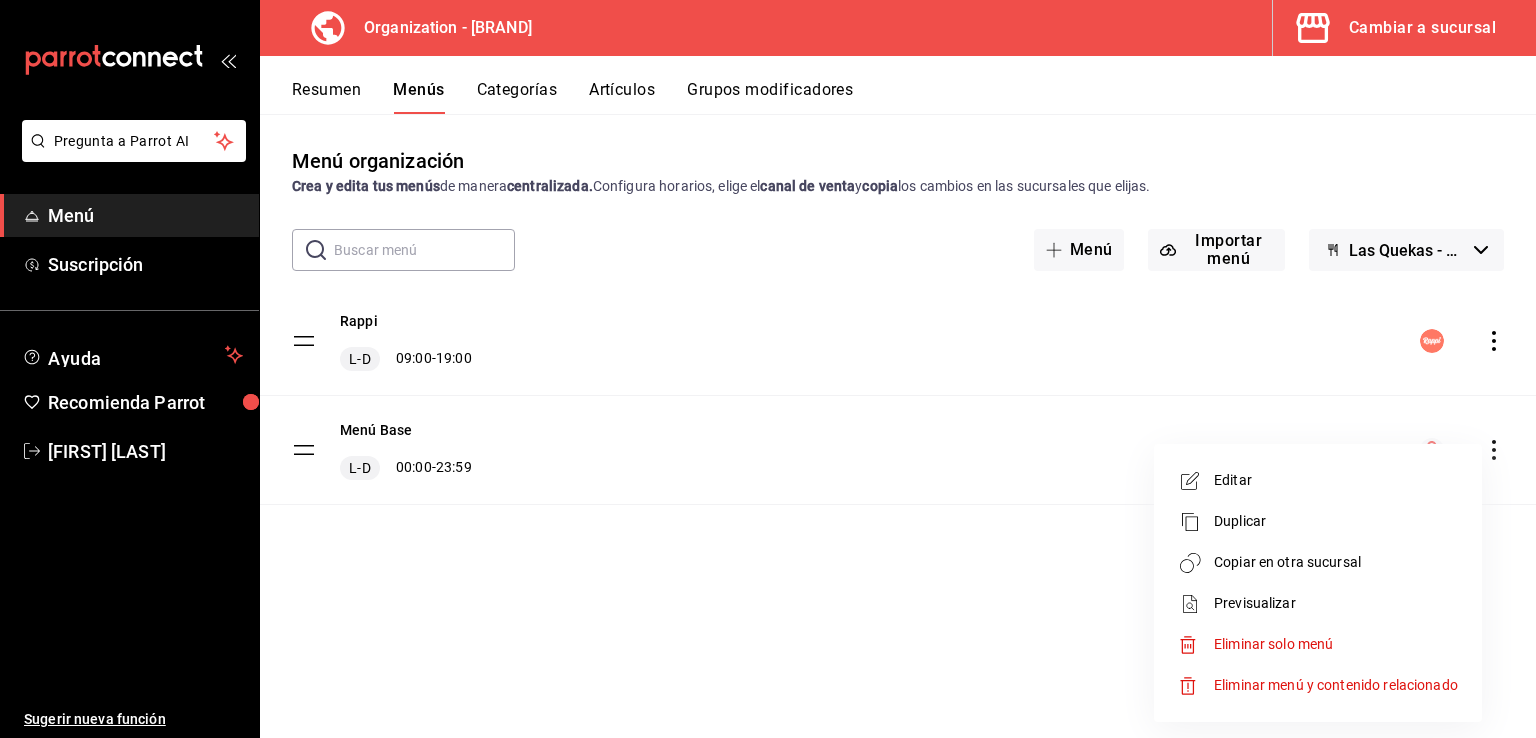 click on "Editar" at bounding box center [1336, 480] 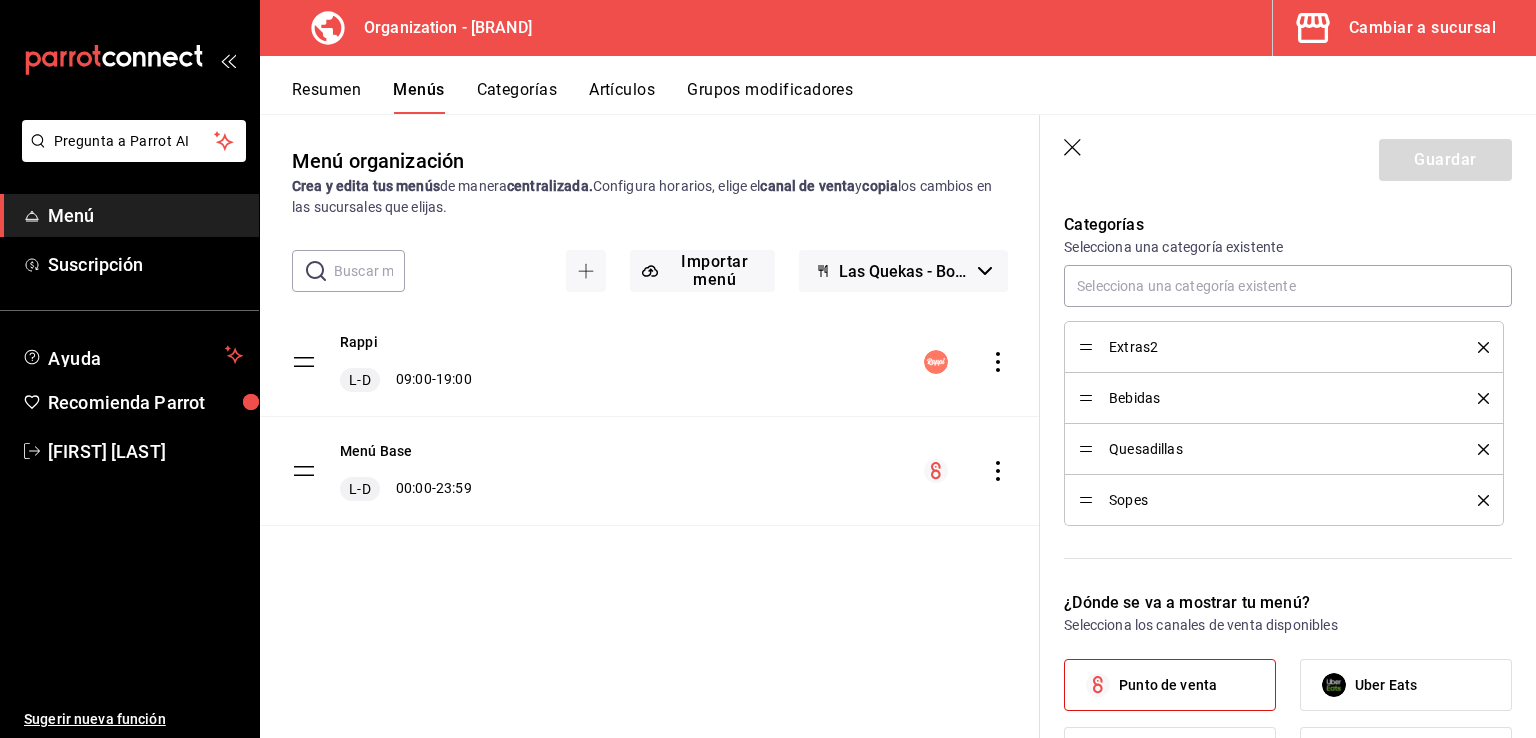 scroll, scrollTop: 600, scrollLeft: 0, axis: vertical 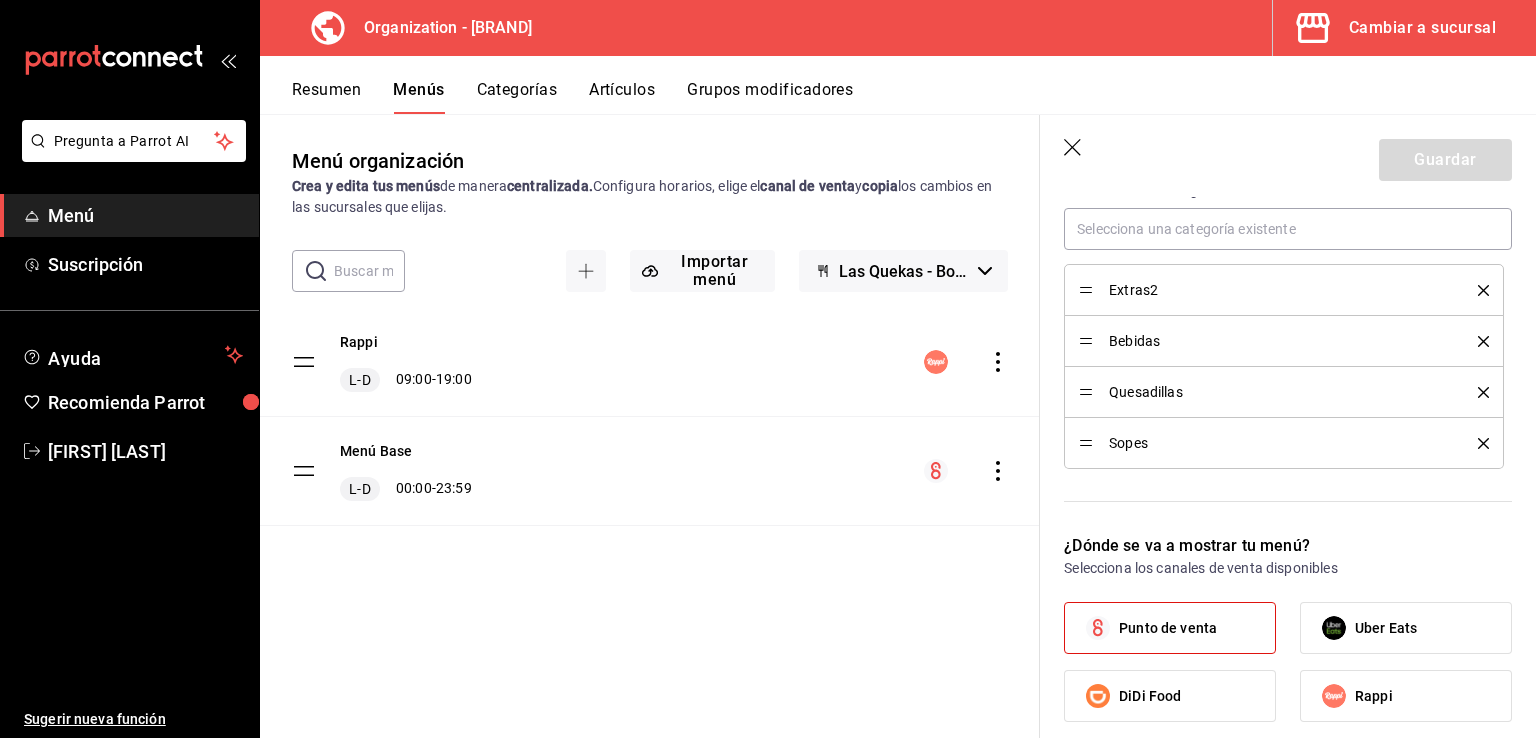 click on "Categorías" at bounding box center (517, 97) 